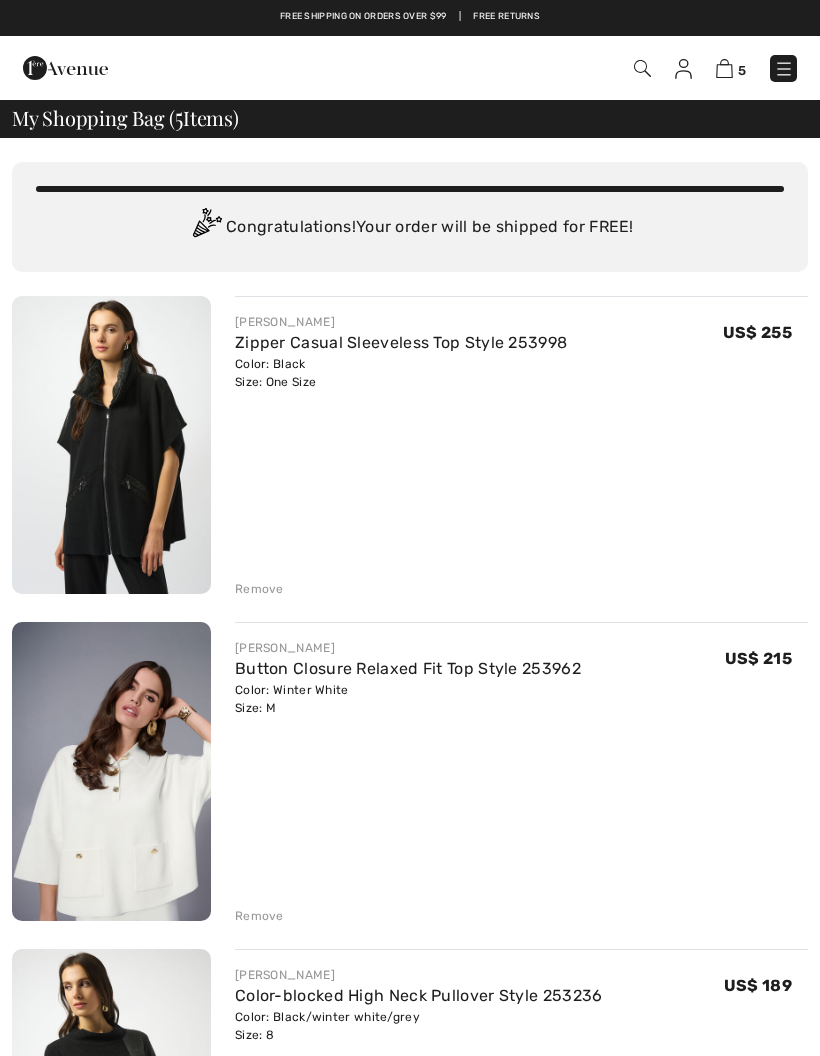 scroll, scrollTop: 0, scrollLeft: 0, axis: both 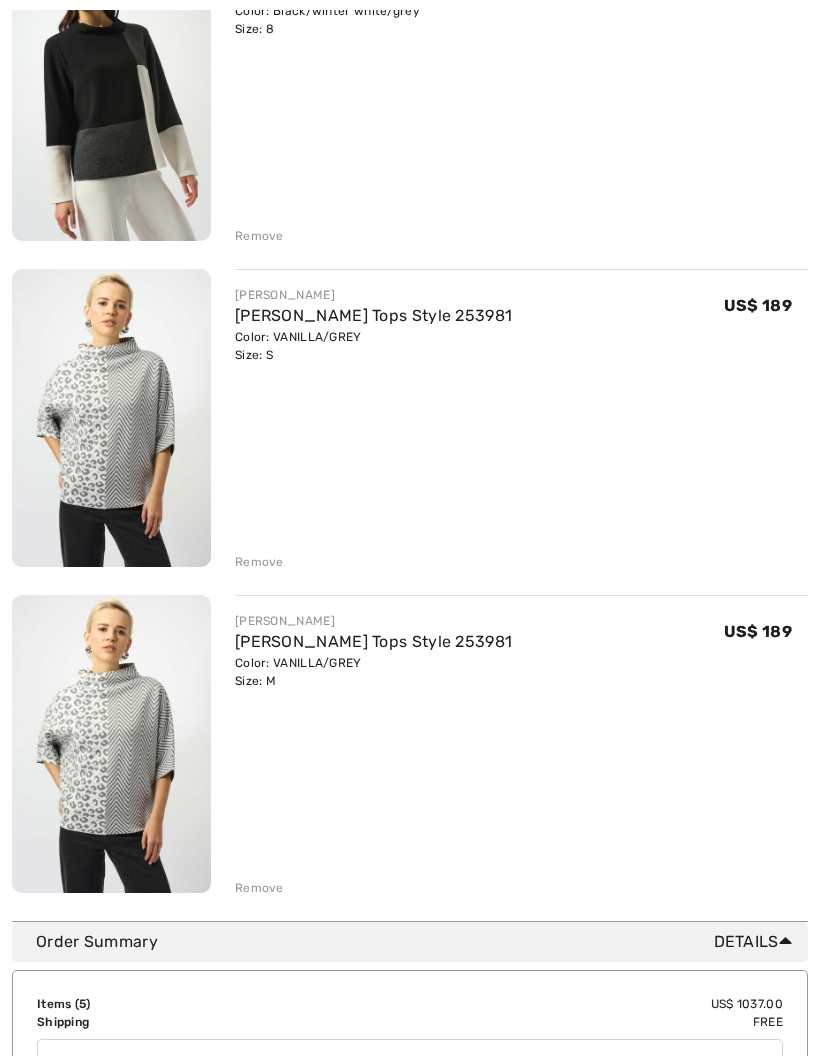 click on "Remove" at bounding box center [259, 889] 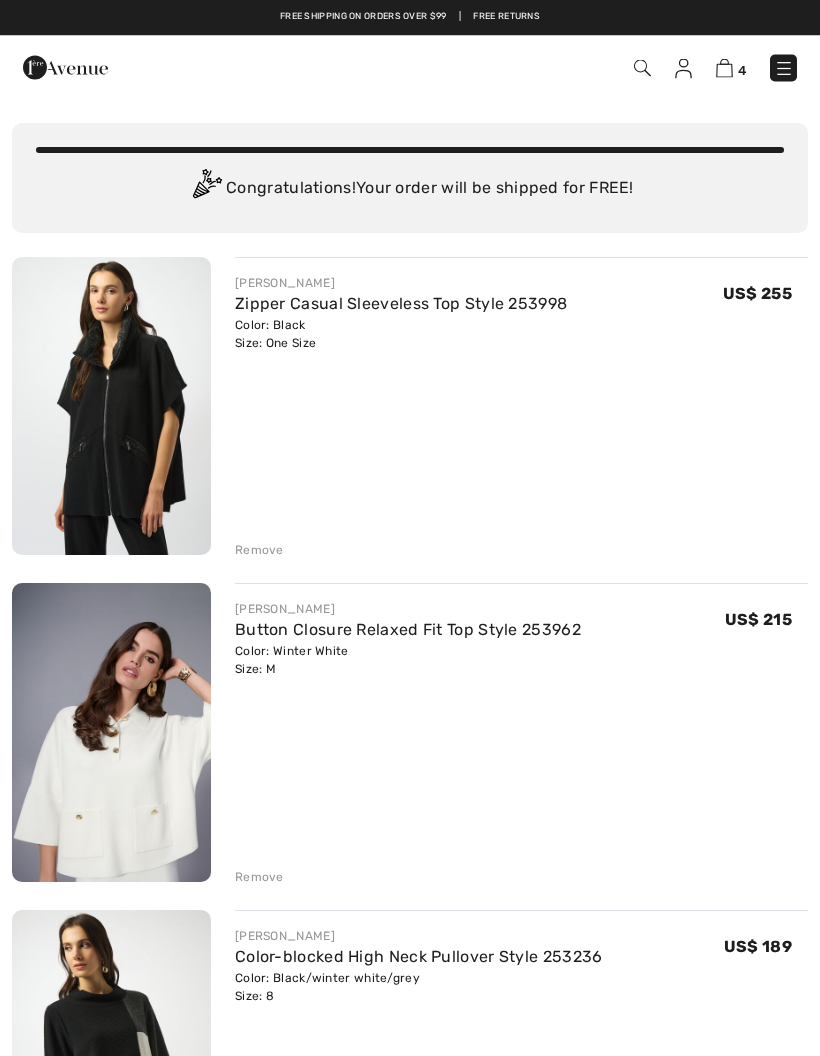 scroll, scrollTop: 0, scrollLeft: 0, axis: both 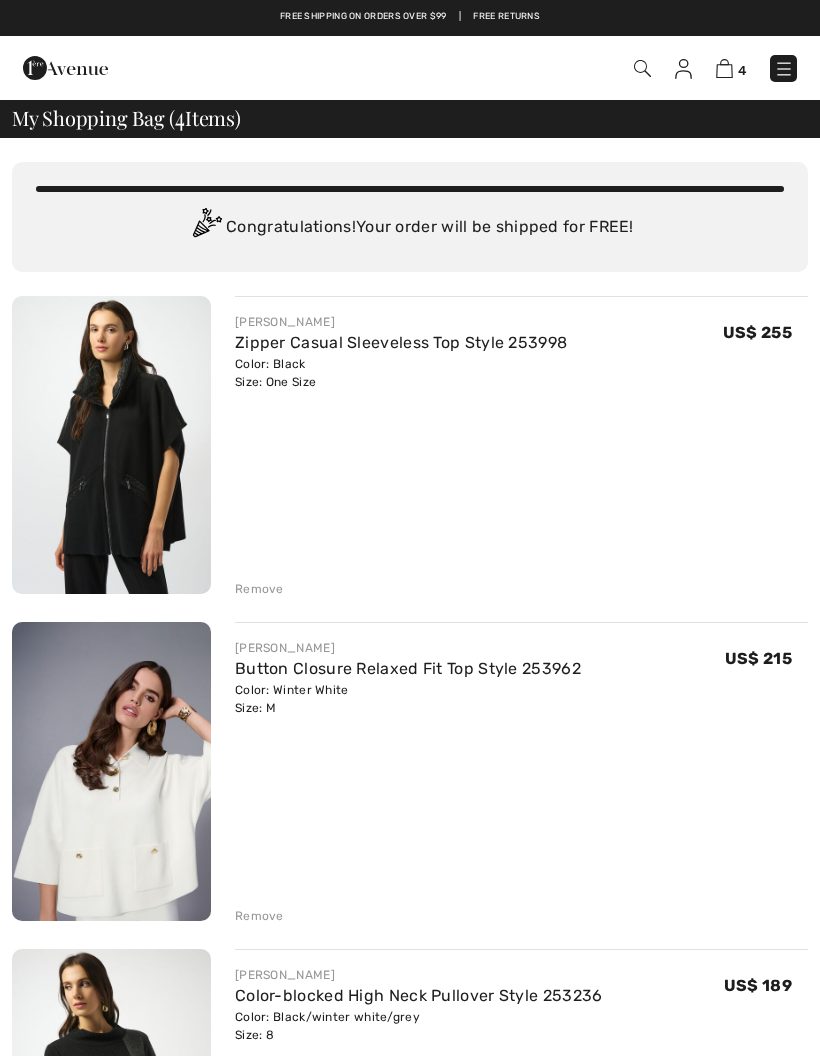 click on "Remove" at bounding box center (259, 589) 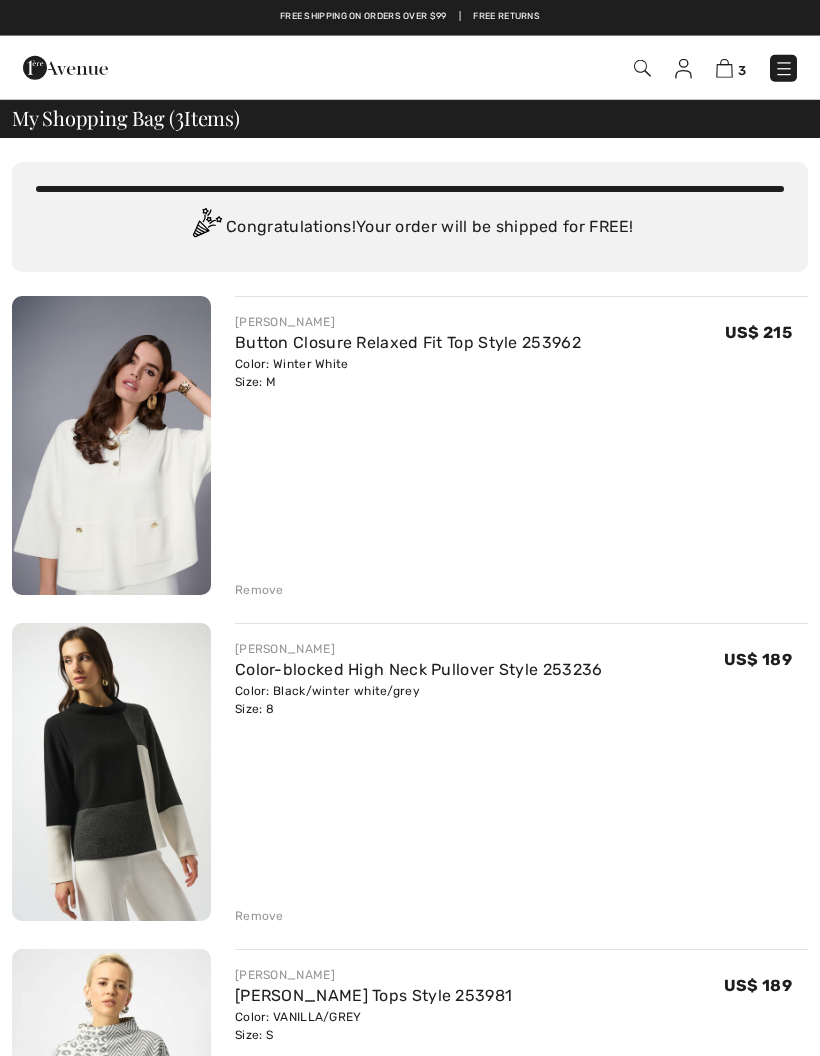 scroll, scrollTop: 23, scrollLeft: 0, axis: vertical 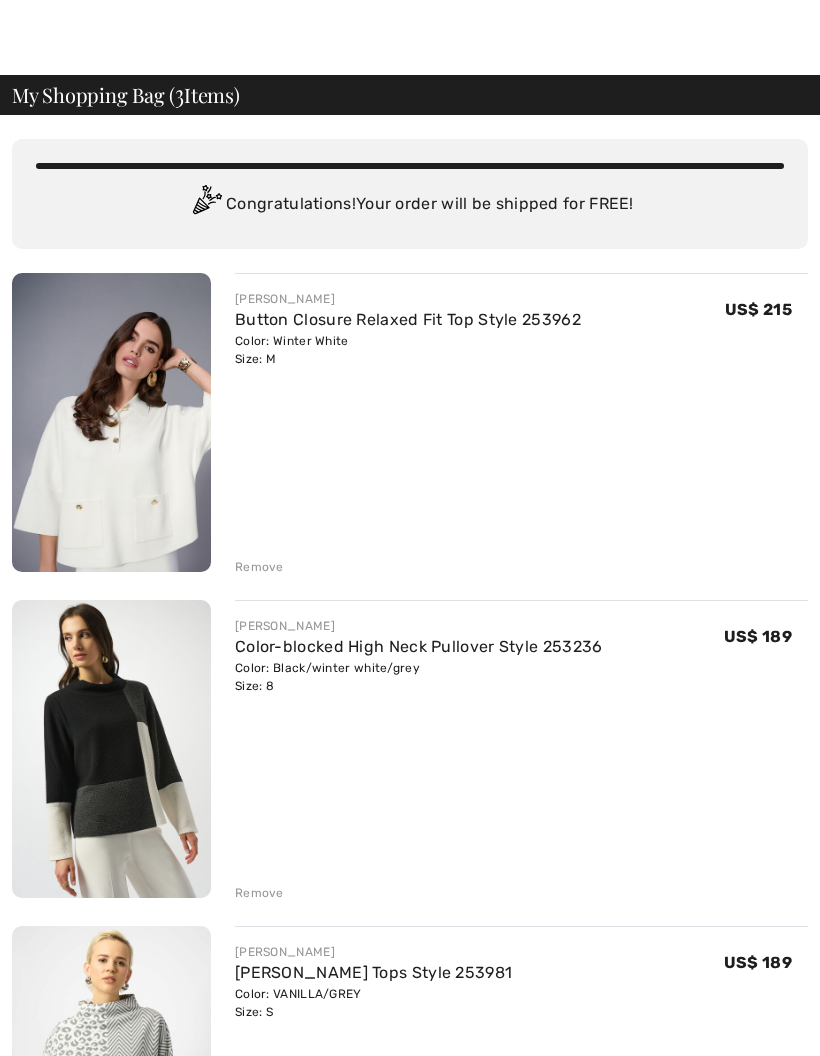 click on "Remove" at bounding box center (259, 567) 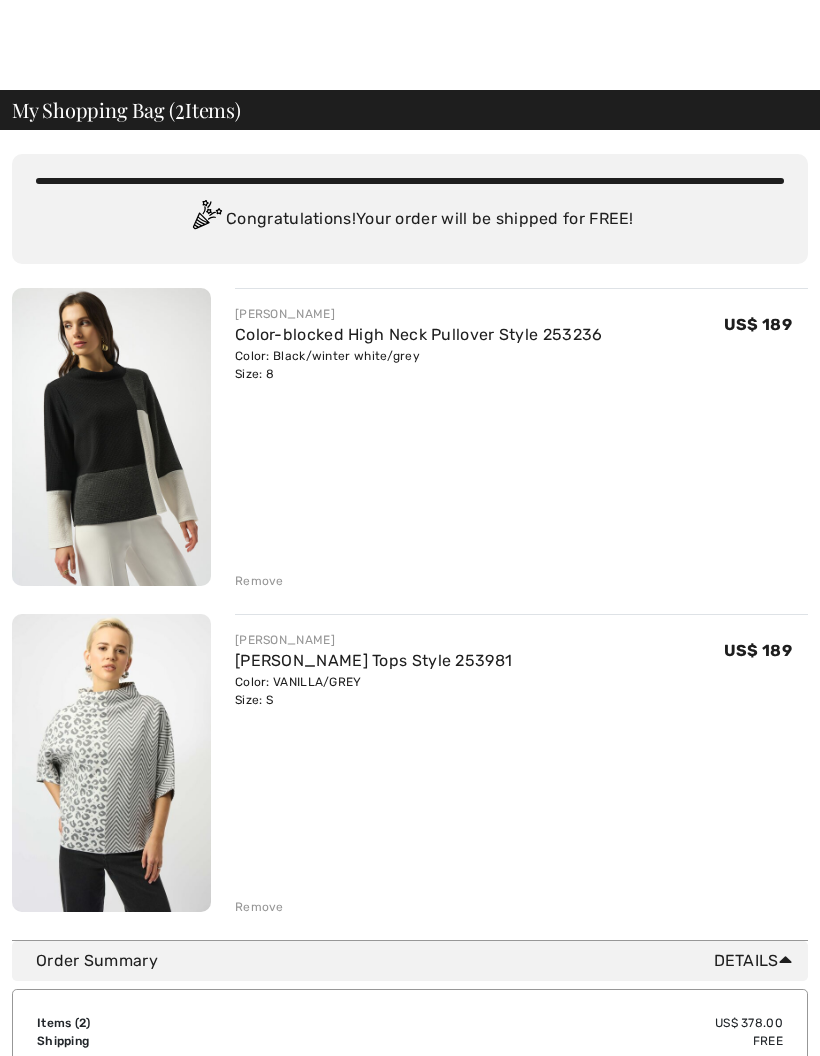 scroll, scrollTop: 0, scrollLeft: 0, axis: both 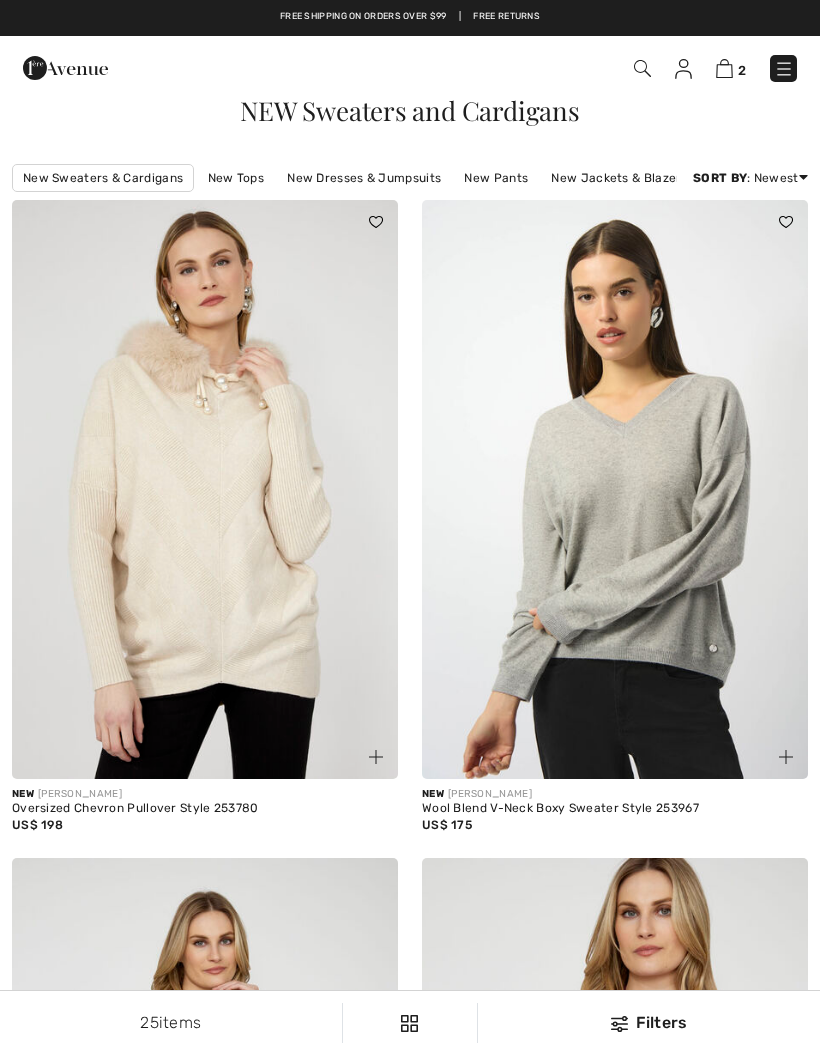 click on "New Pants" at bounding box center (496, 178) 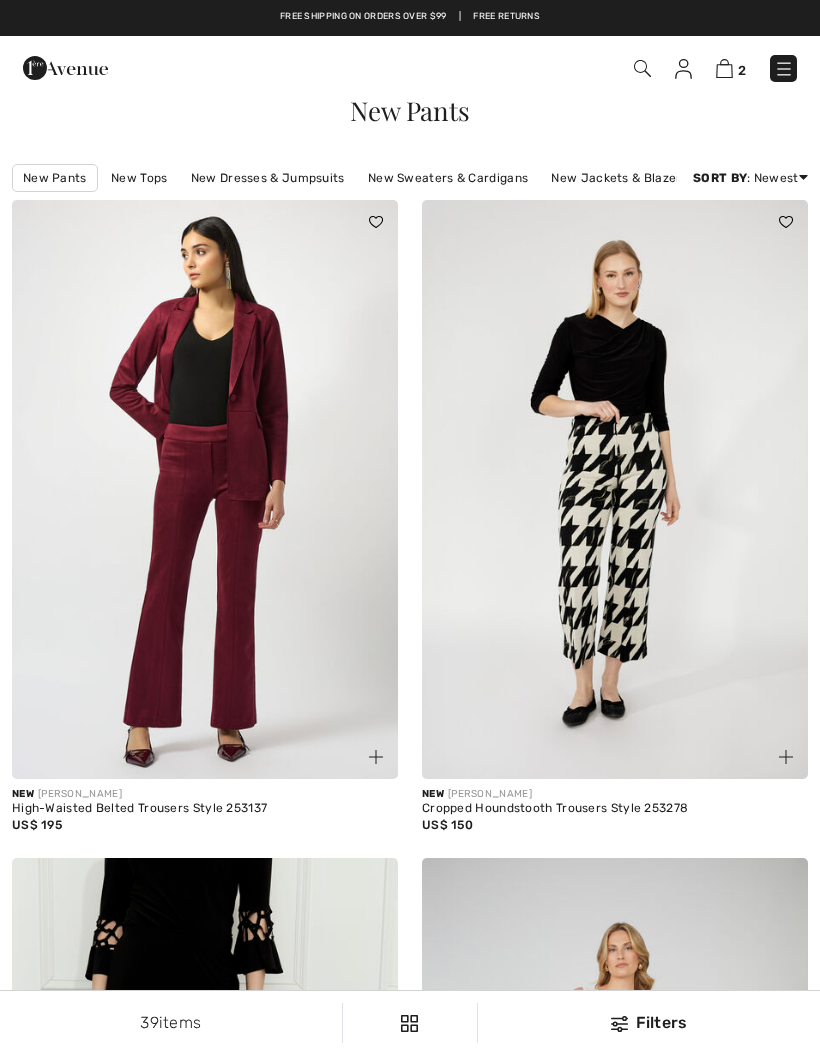 scroll, scrollTop: 0, scrollLeft: 0, axis: both 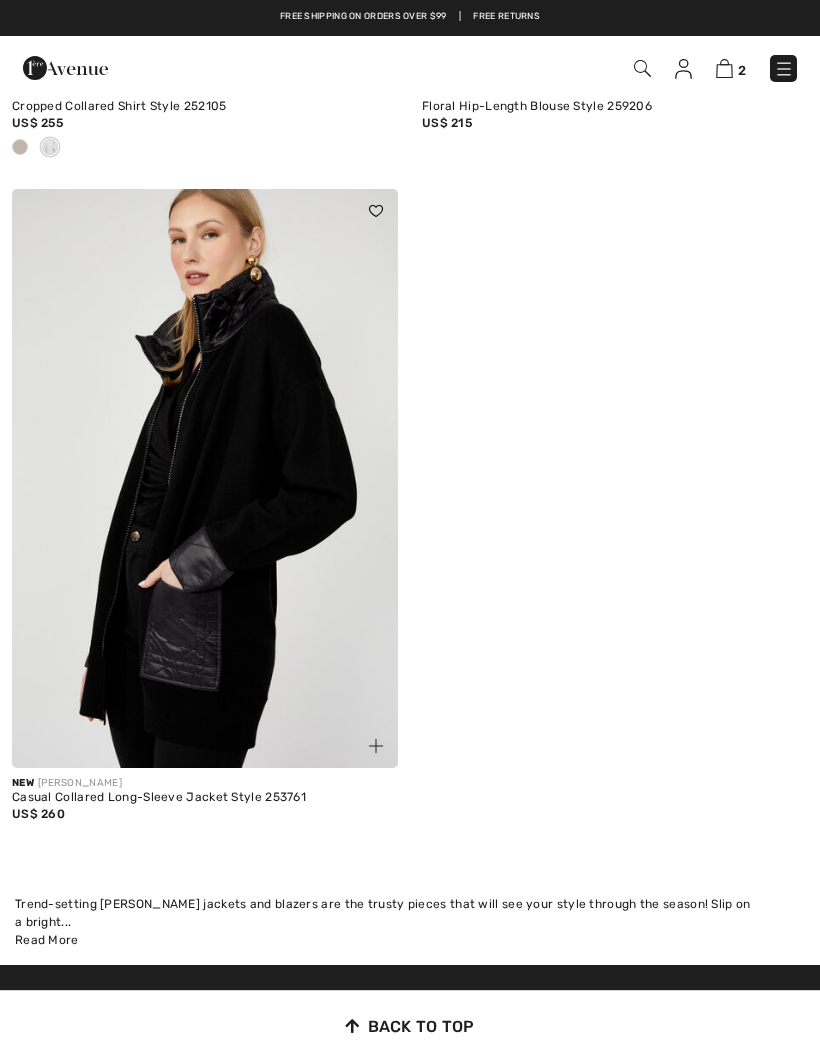 click on "Casual Collared Long-Sleeve Jacket Style 253761" at bounding box center (205, 798) 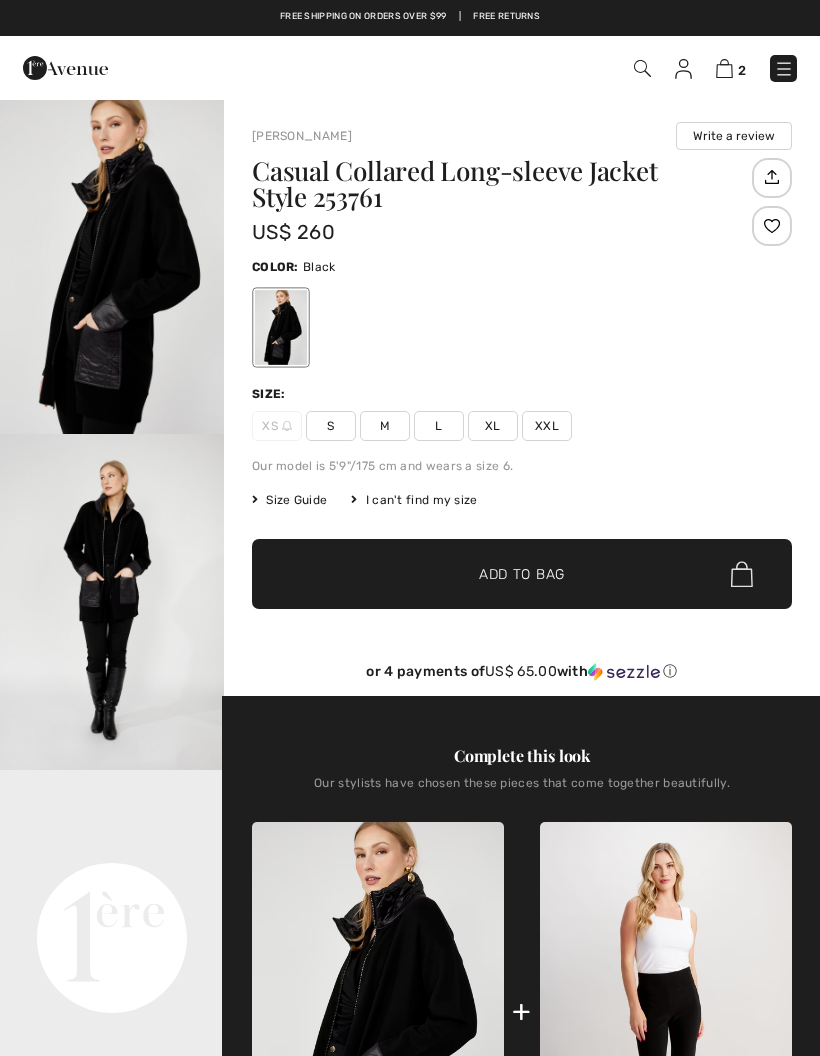 scroll, scrollTop: 0, scrollLeft: 0, axis: both 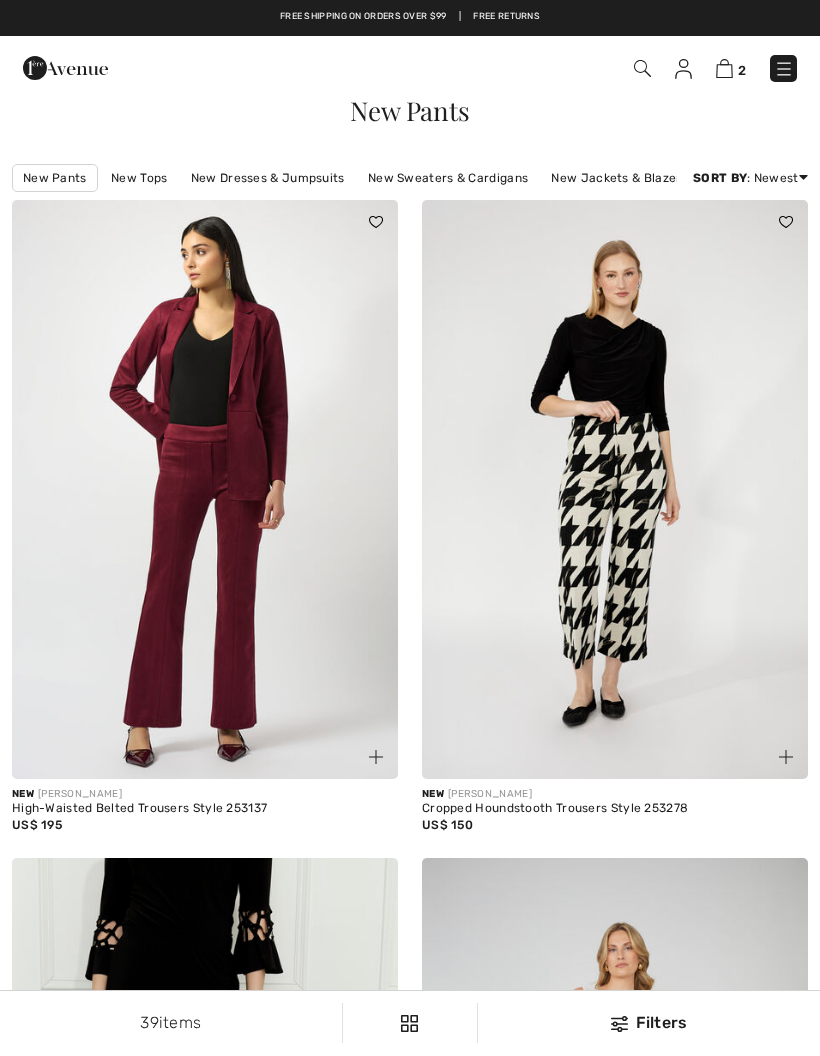 click on "New Pants" at bounding box center [55, 178] 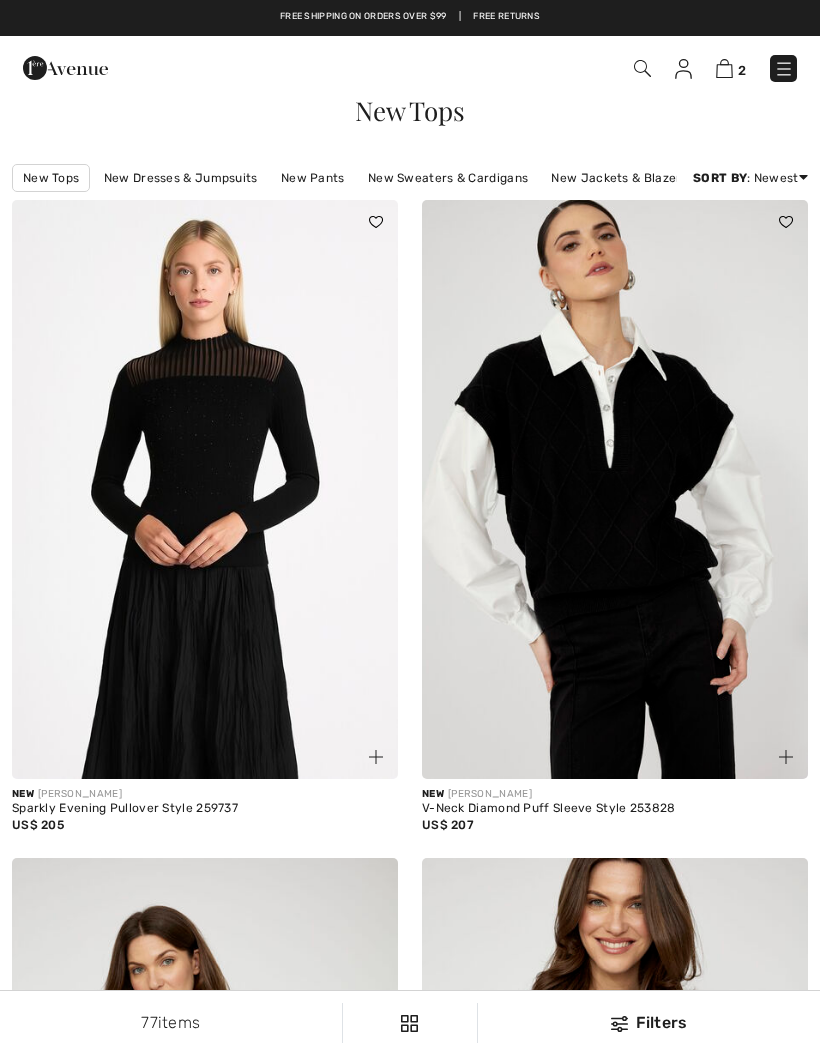 scroll, scrollTop: 0, scrollLeft: 0, axis: both 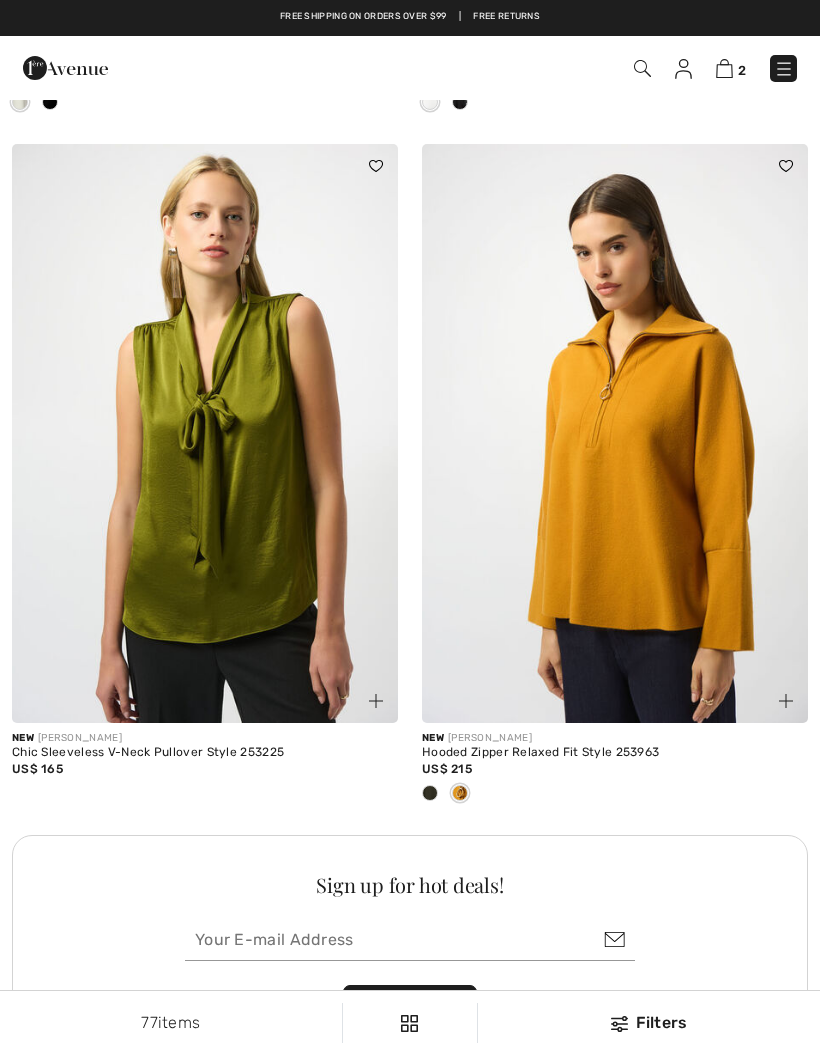 click at bounding box center (430, 794) 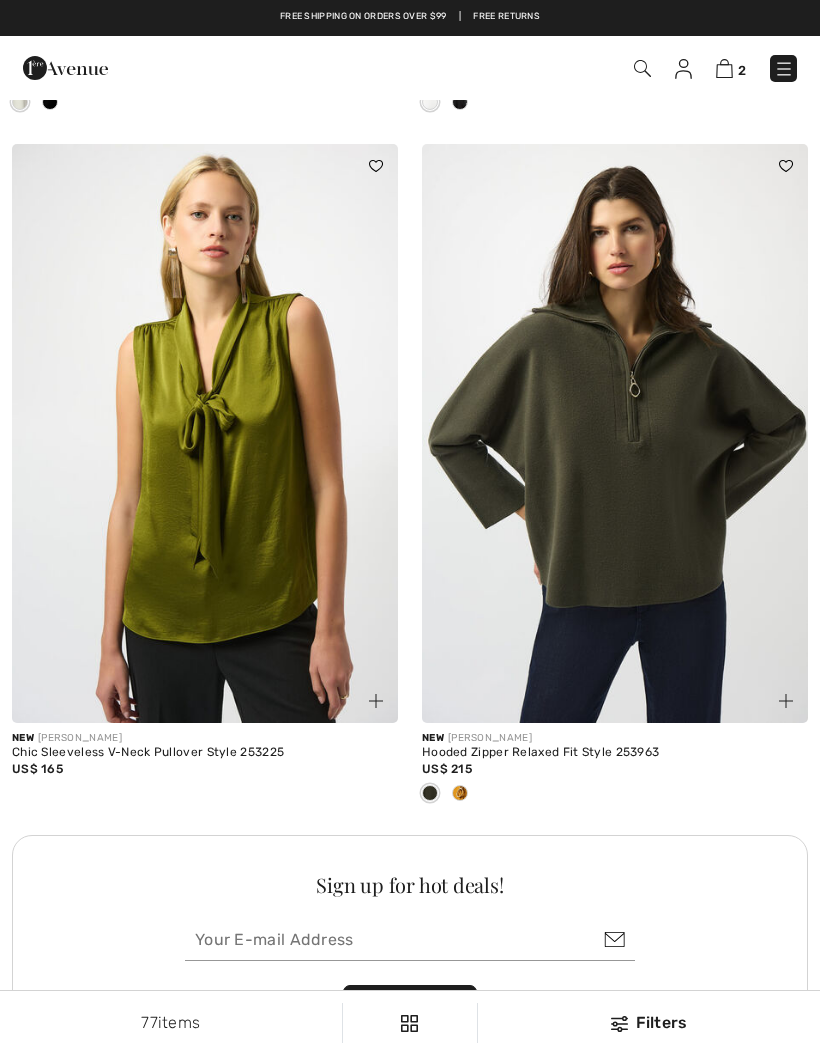 click at bounding box center (205, 433) 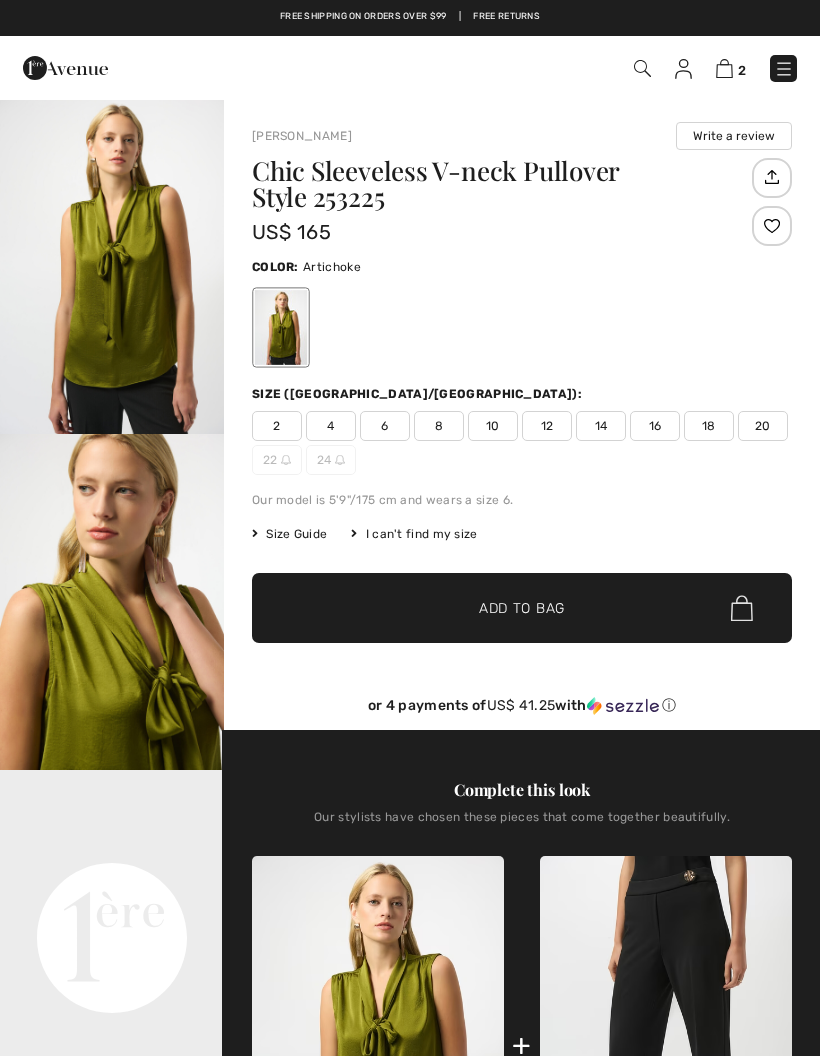 scroll, scrollTop: 0, scrollLeft: 0, axis: both 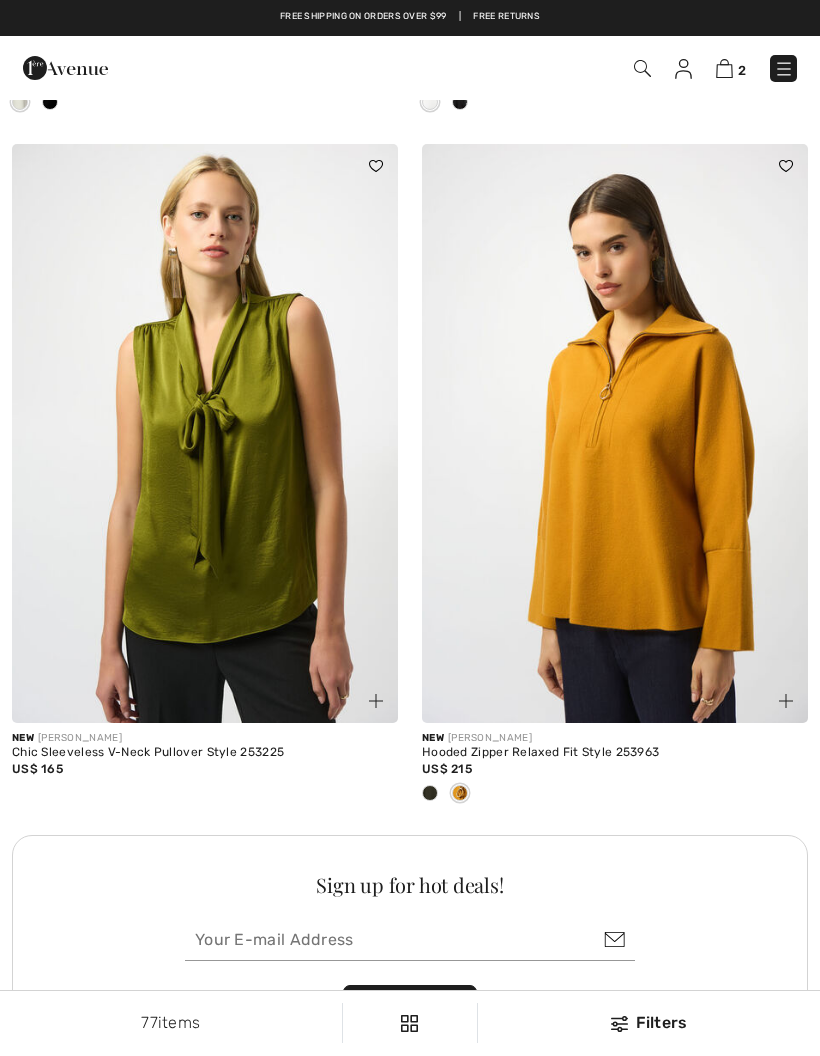 click at bounding box center [430, 793] 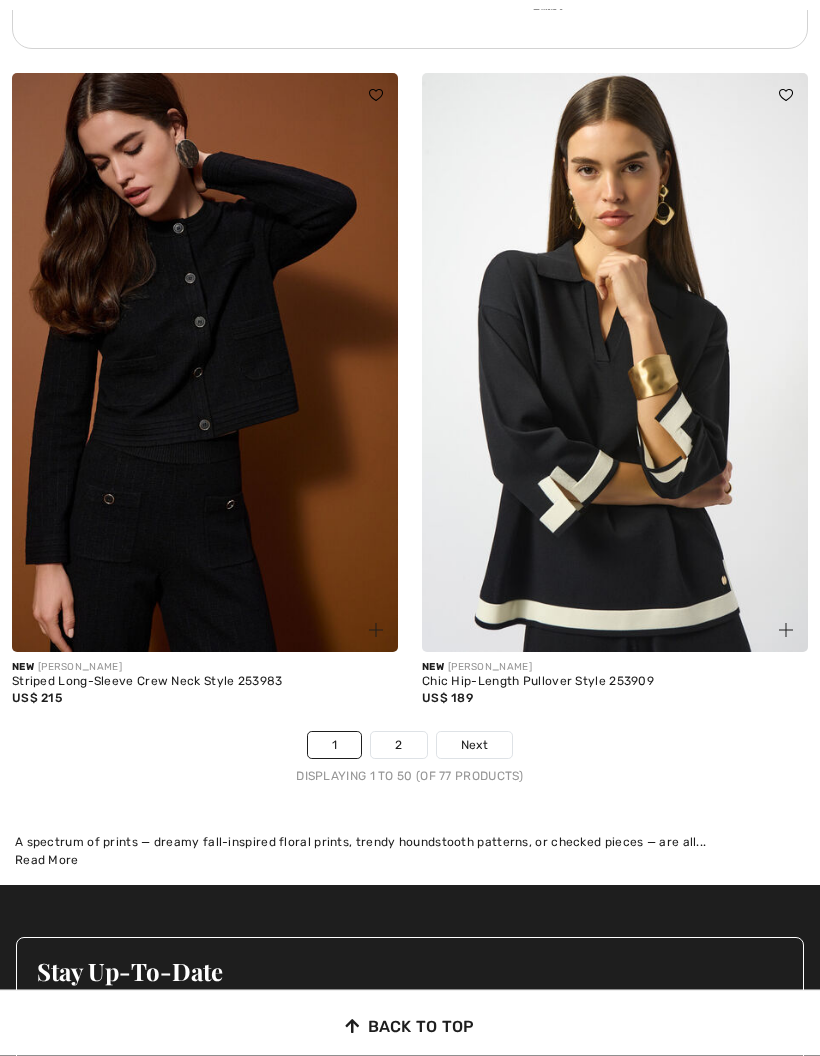 scroll, scrollTop: 17054, scrollLeft: 0, axis: vertical 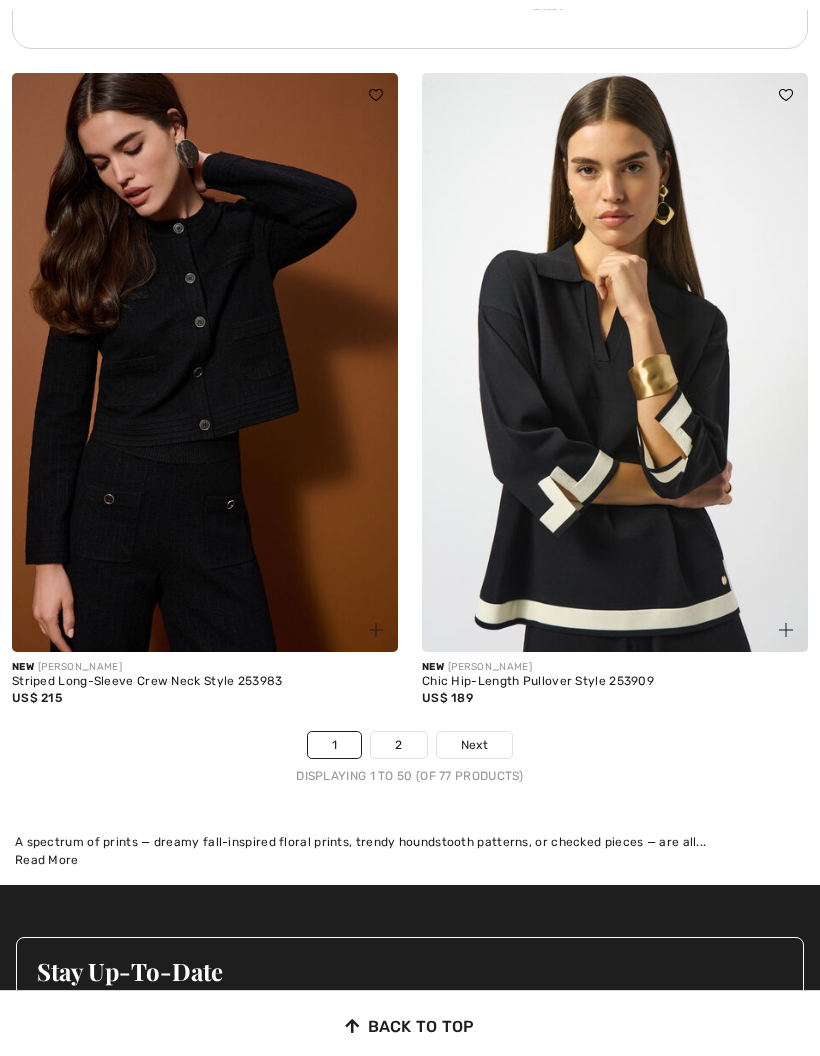 click on "2" at bounding box center [398, 745] 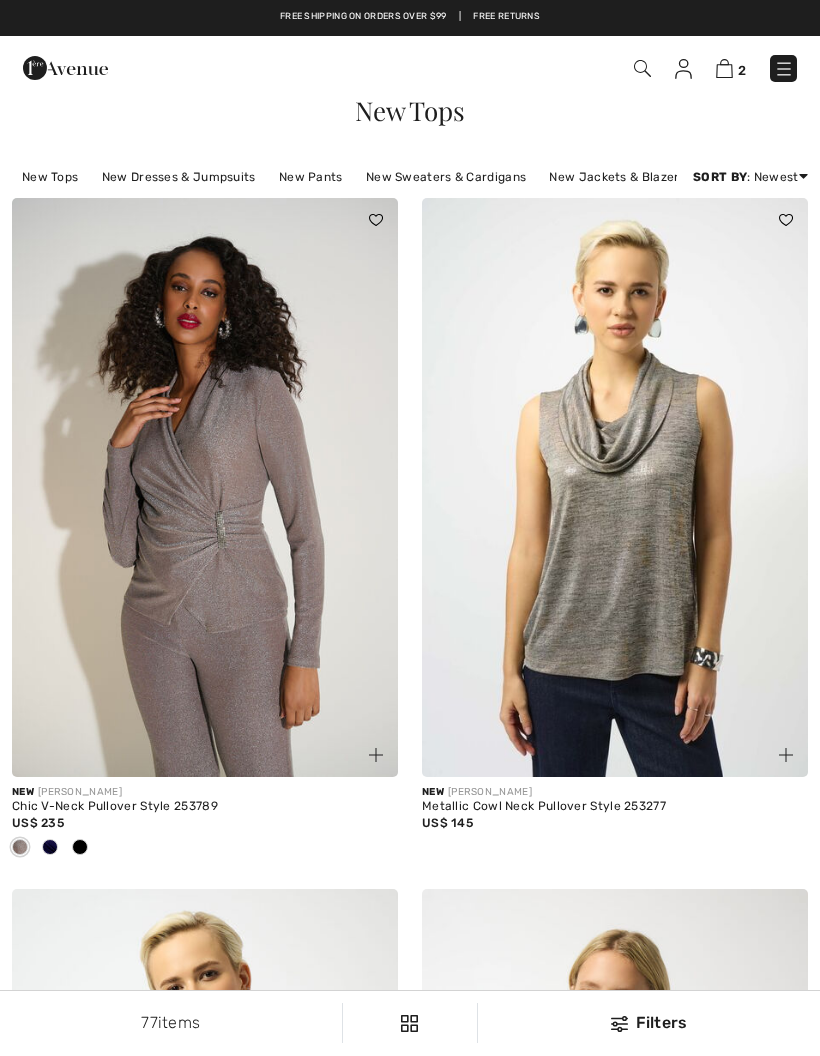 scroll, scrollTop: 0, scrollLeft: 0, axis: both 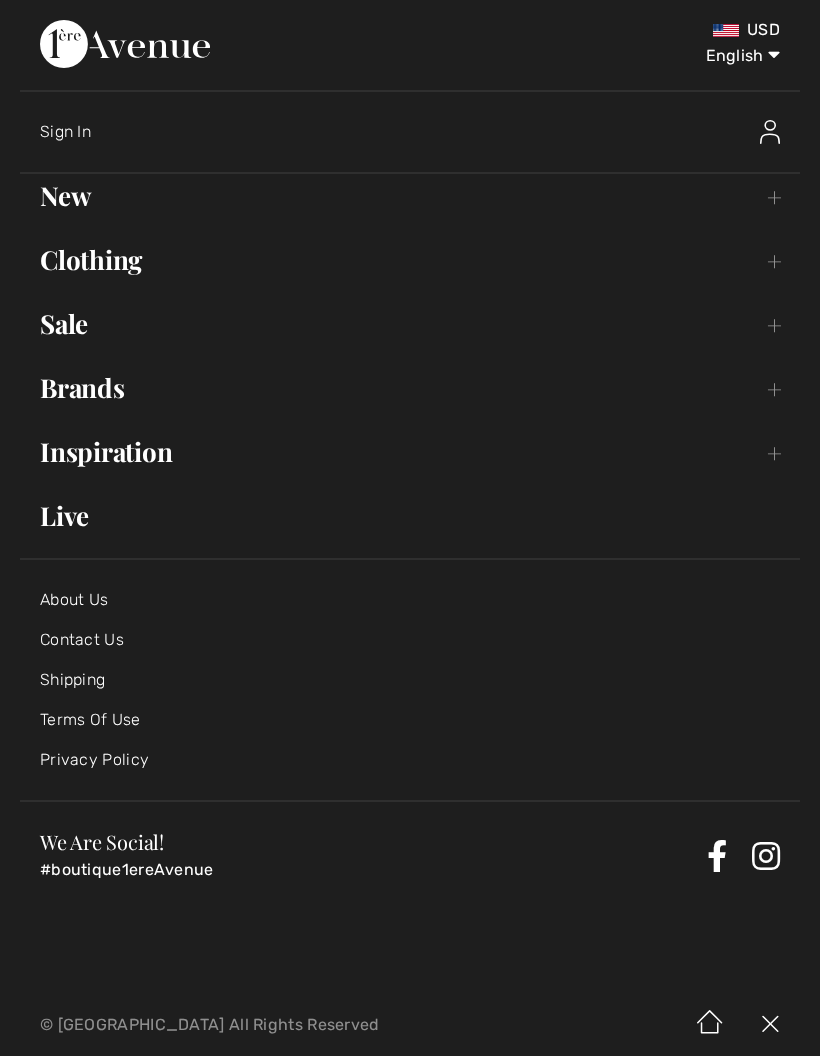 click on "Sale Toggle submenu" at bounding box center (410, 324) 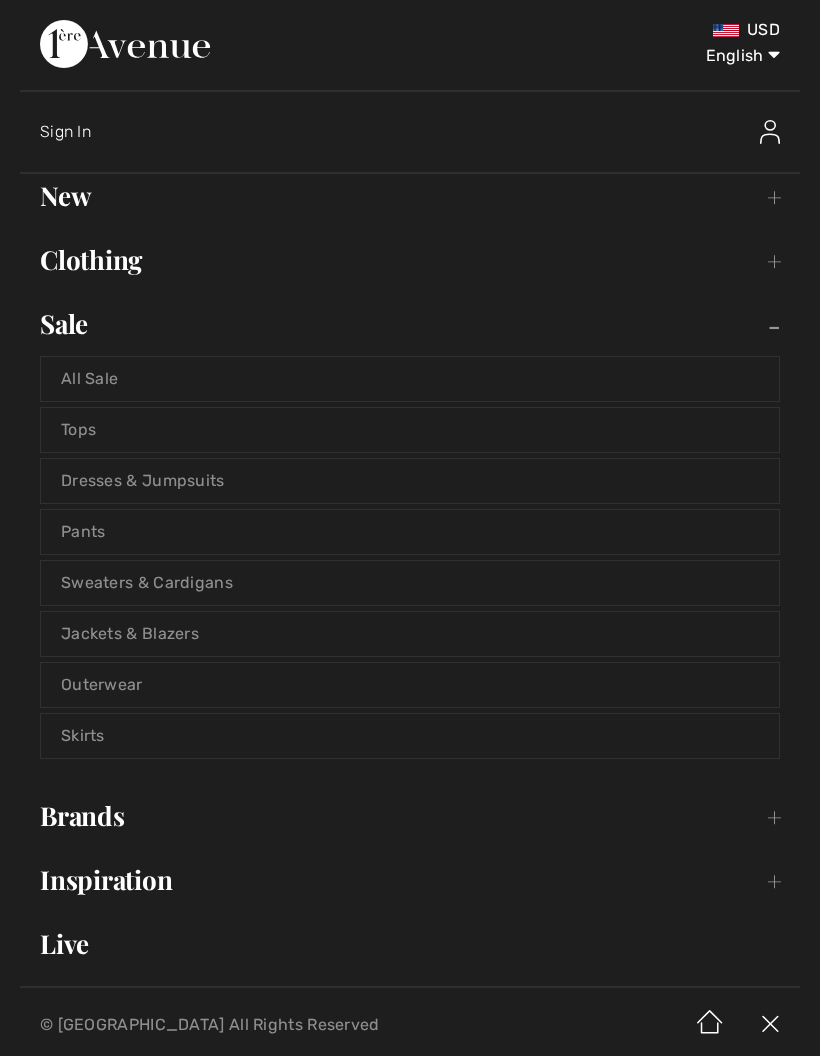click on "Sweaters & Cardigans" at bounding box center [410, 583] 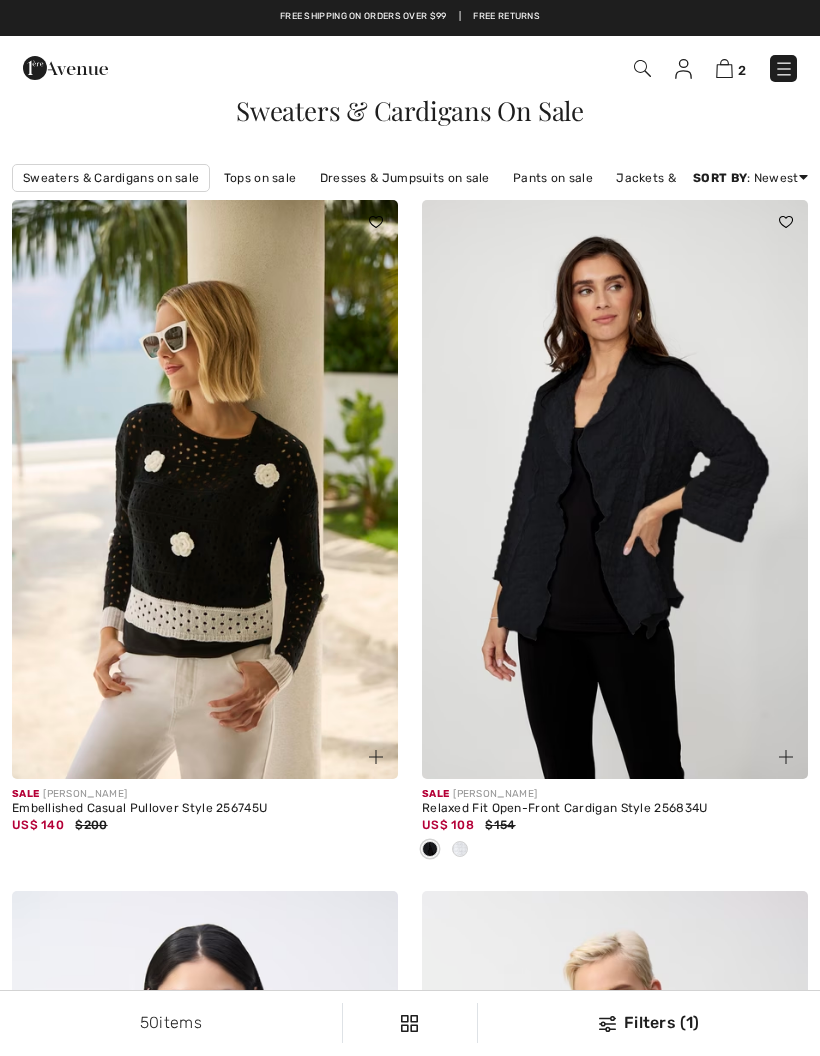 scroll, scrollTop: 0, scrollLeft: 0, axis: both 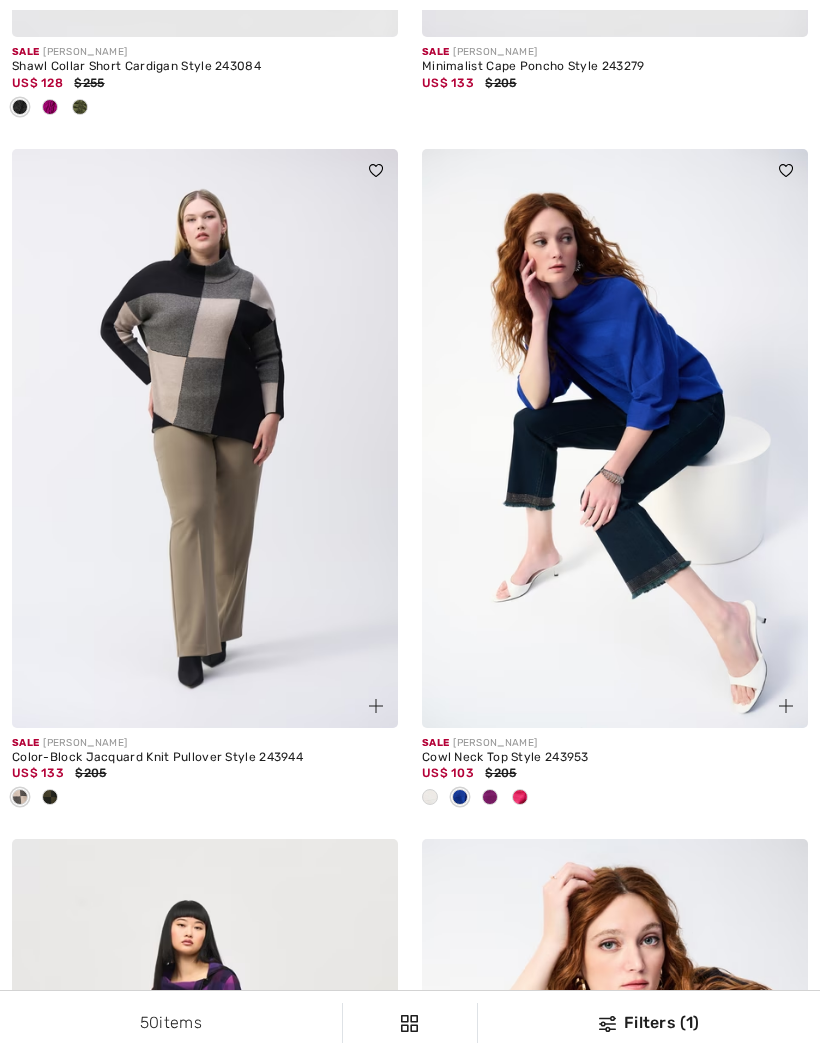 click at bounding box center [430, 797] 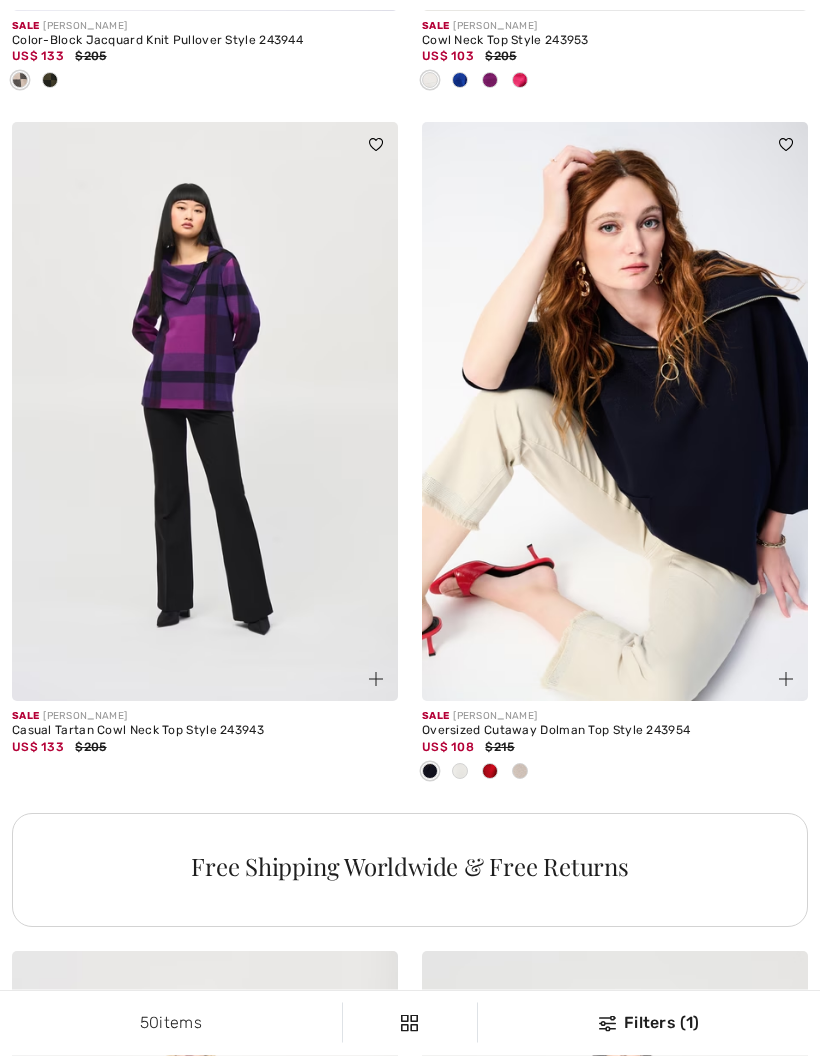 scroll, scrollTop: 11962, scrollLeft: 0, axis: vertical 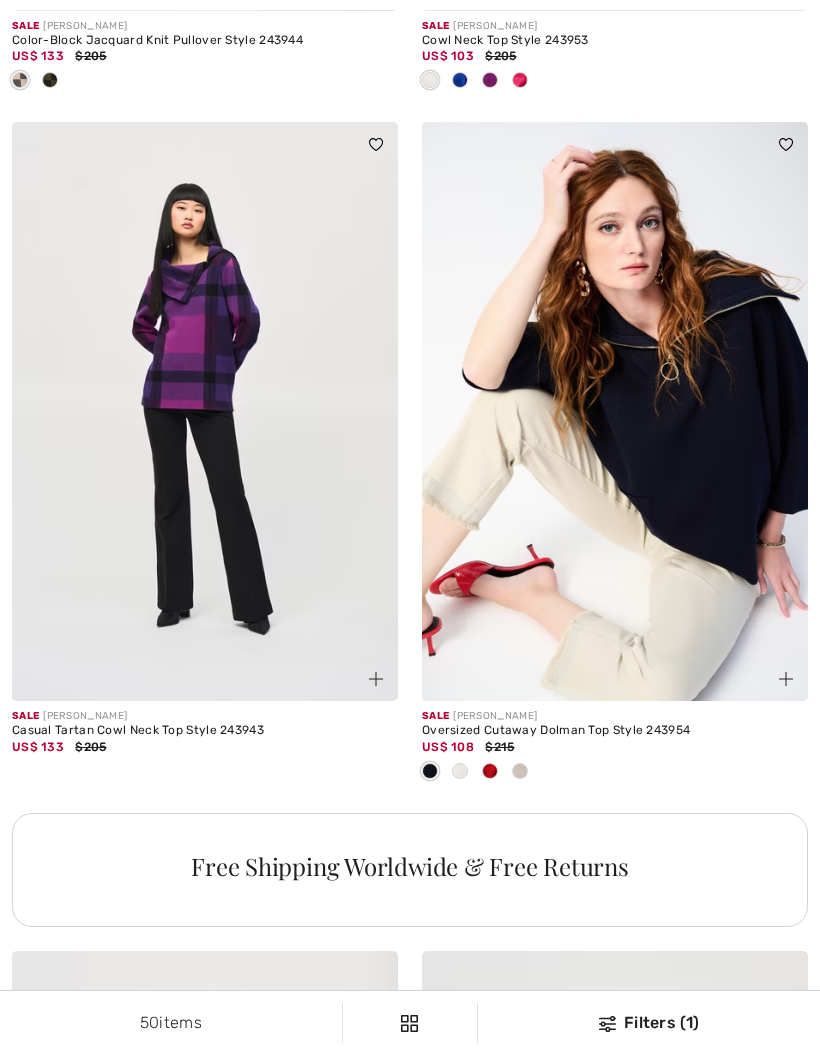 click on "US$ 108
$215" at bounding box center [615, 747] 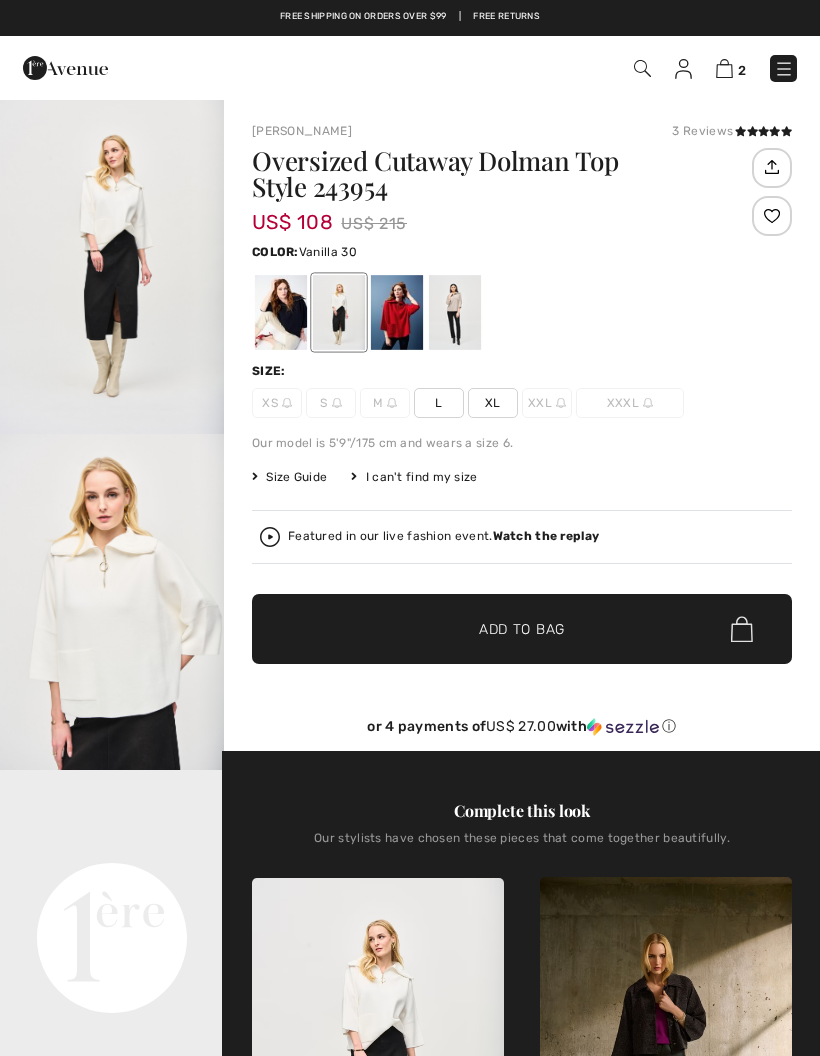scroll, scrollTop: 0, scrollLeft: 0, axis: both 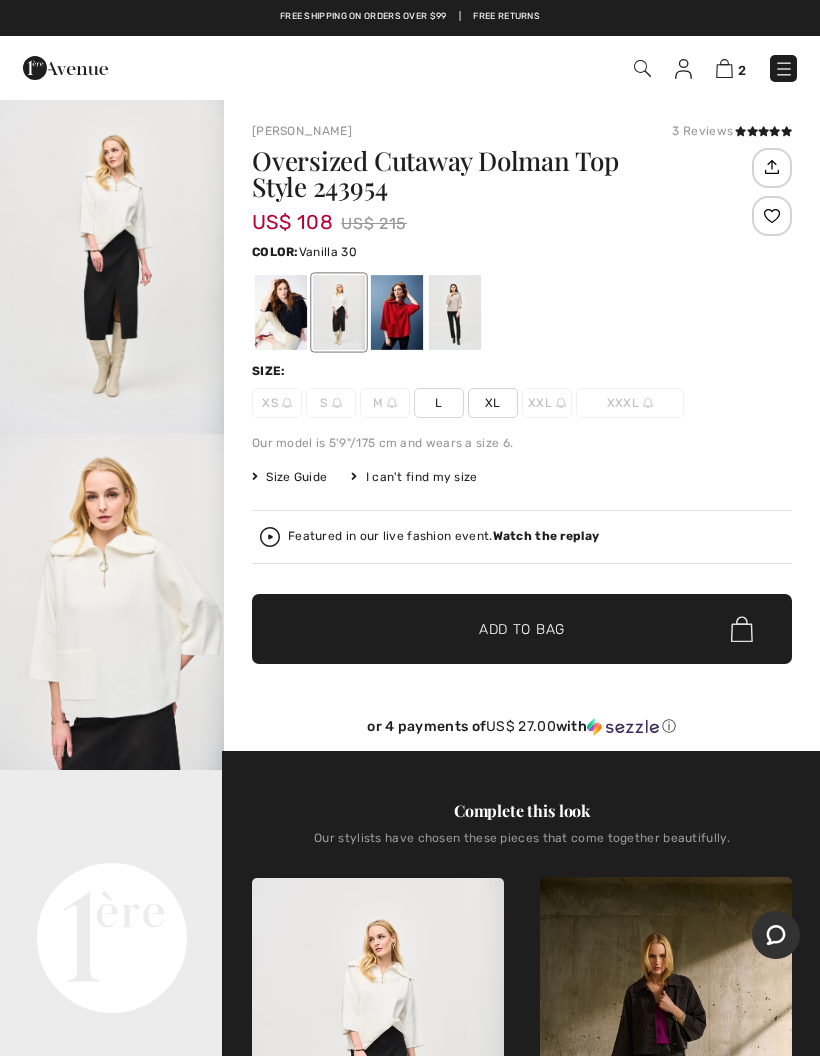 click at bounding box center (281, 312) 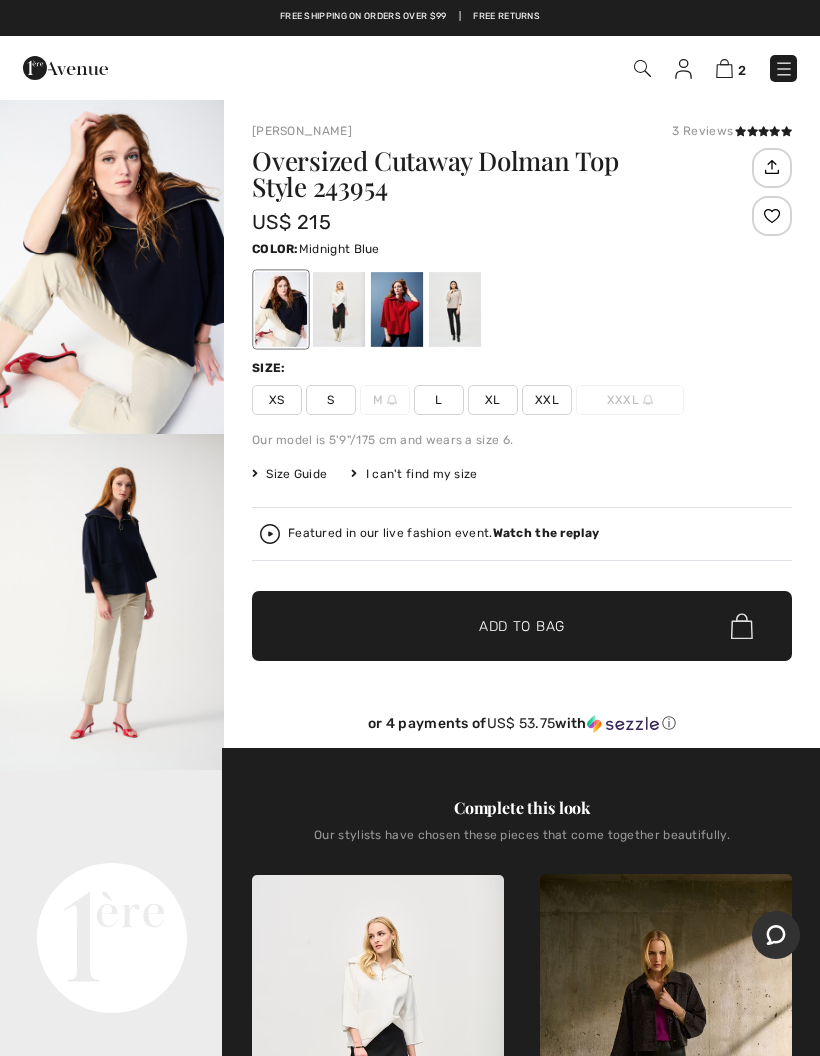 click at bounding box center [339, 309] 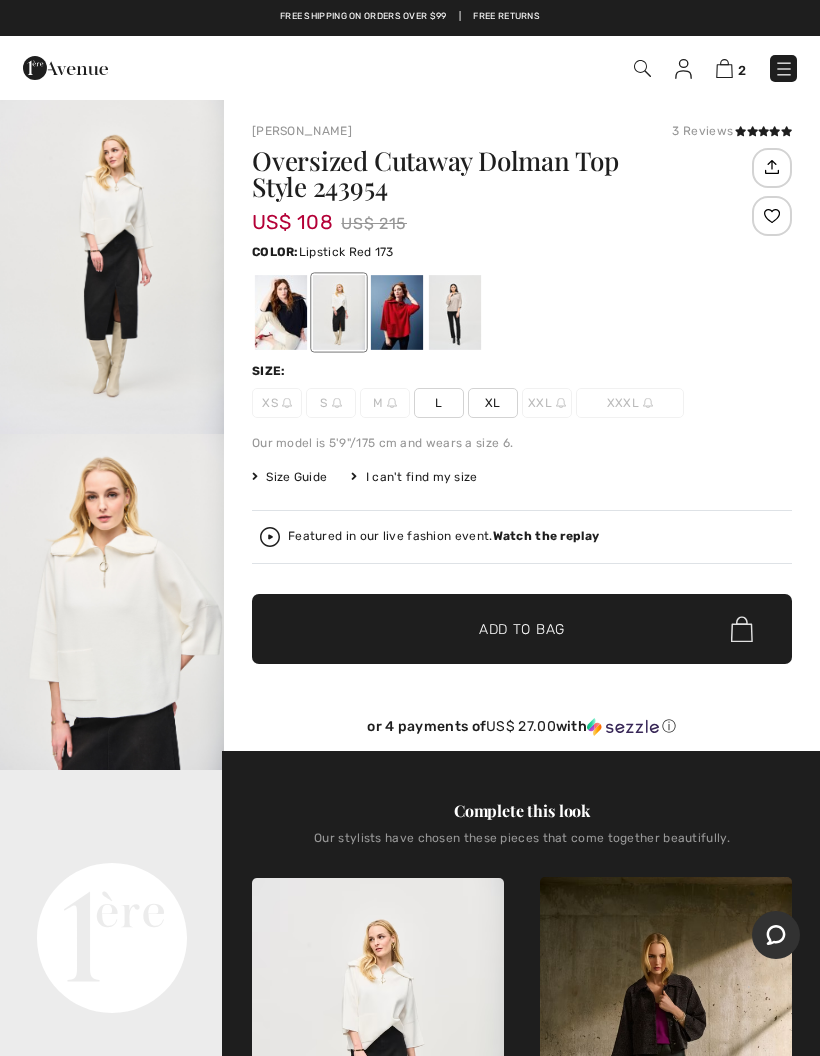 click at bounding box center [397, 312] 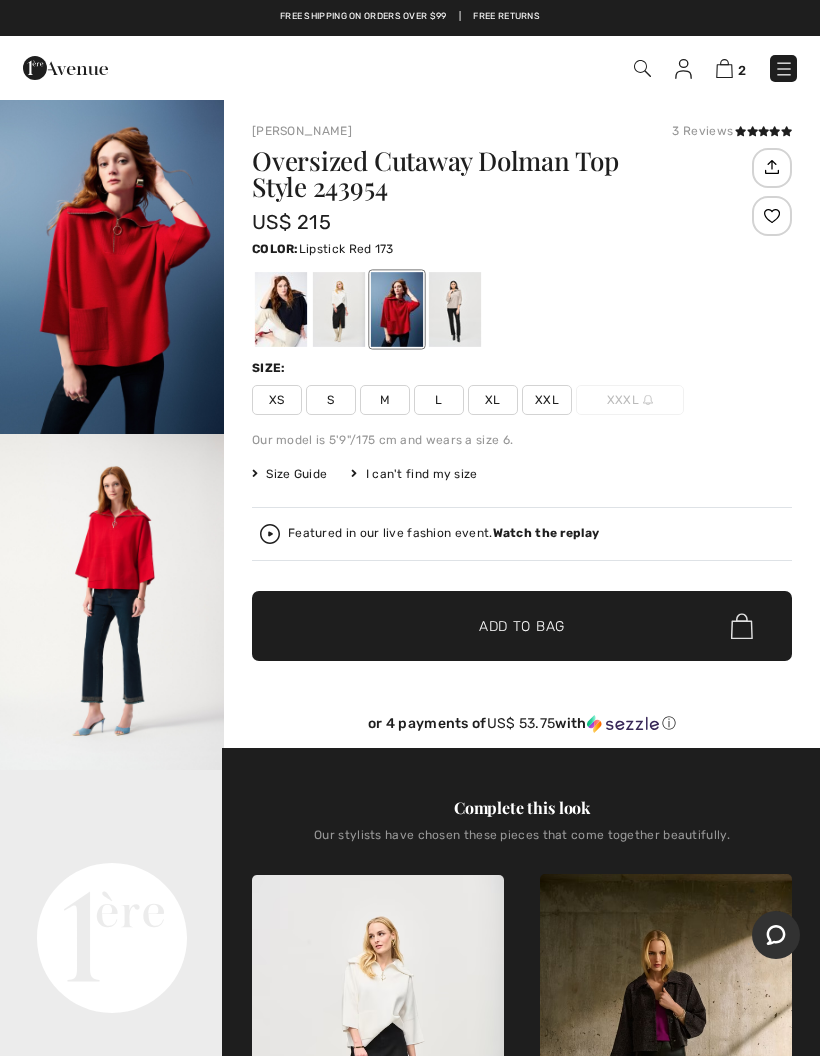 click at bounding box center [397, 309] 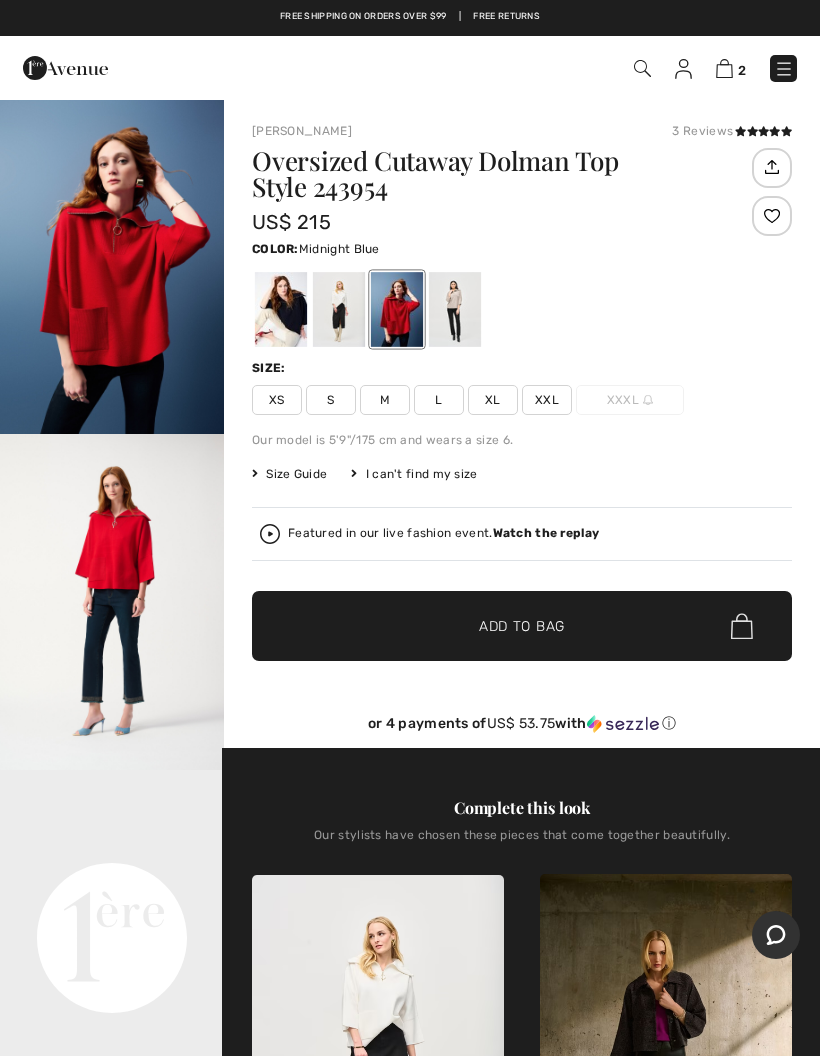 click at bounding box center (281, 309) 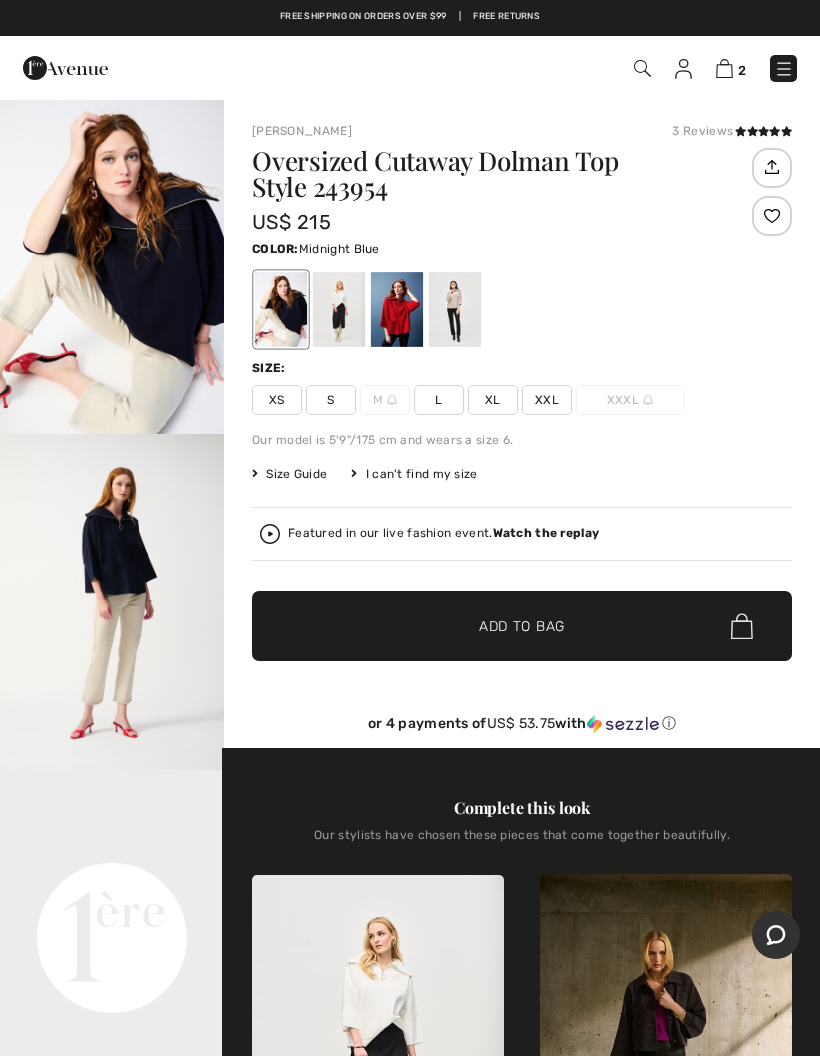 click at bounding box center [397, 309] 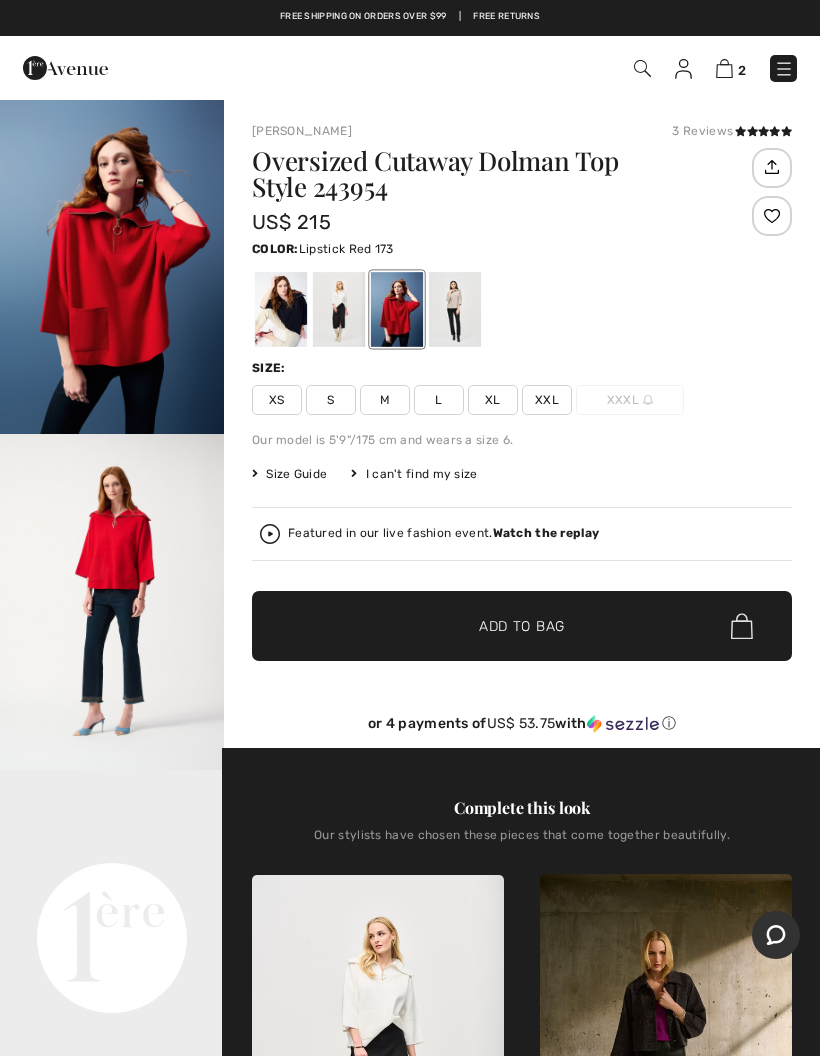 click at bounding box center [455, 309] 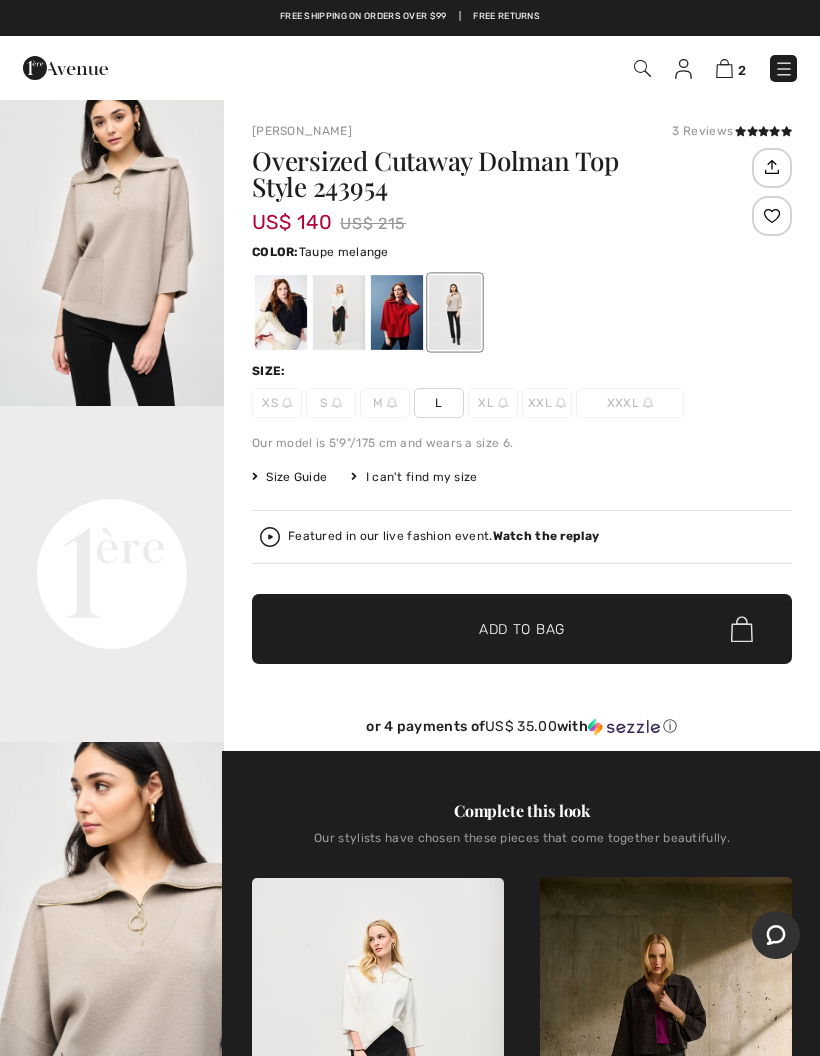 scroll, scrollTop: 433, scrollLeft: 0, axis: vertical 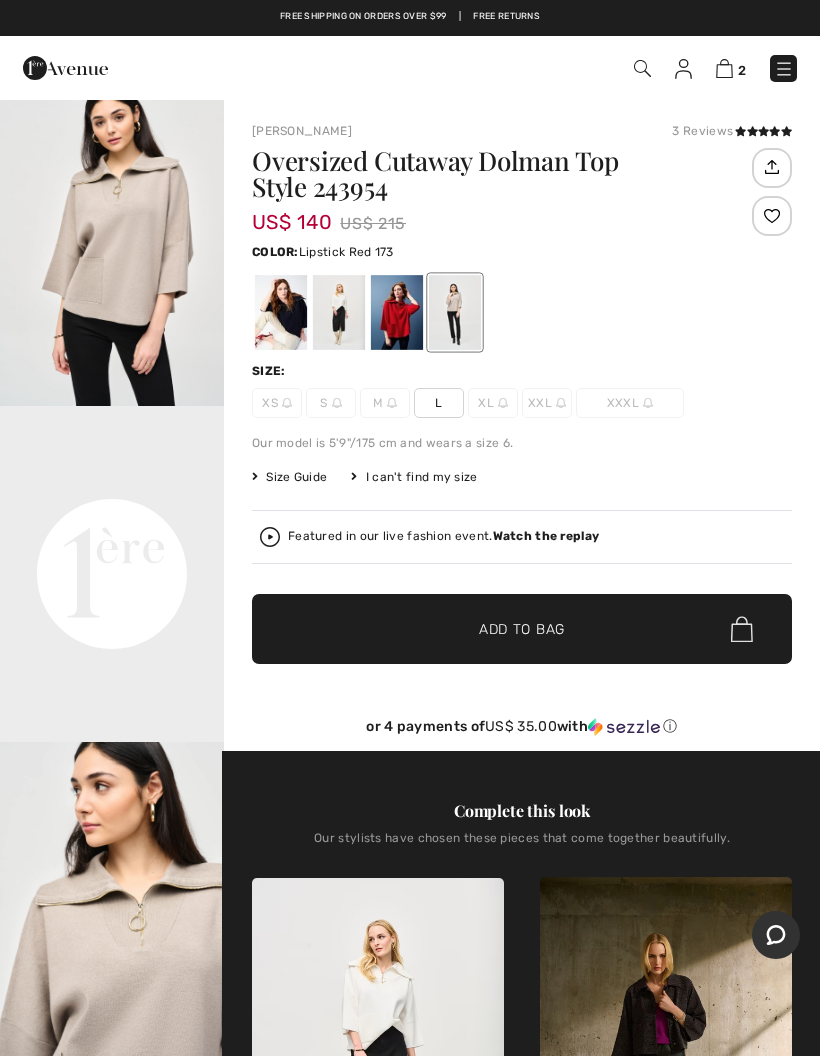 click at bounding box center (397, 312) 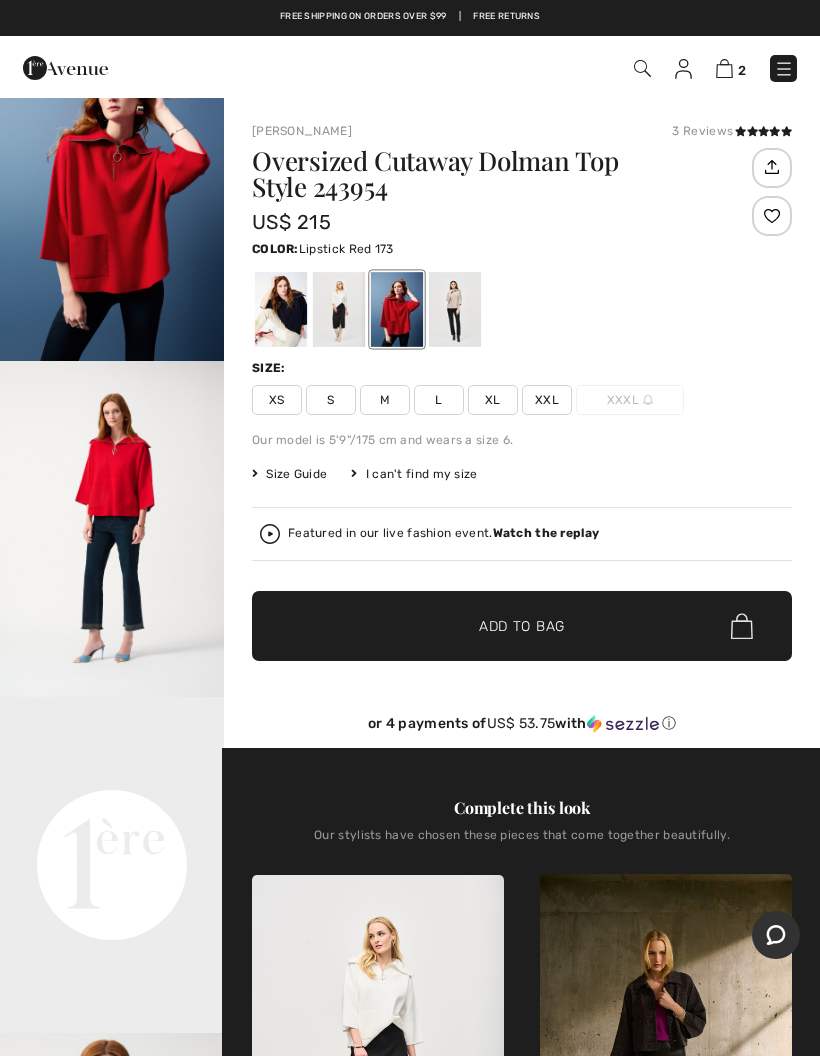 scroll, scrollTop: 0, scrollLeft: 0, axis: both 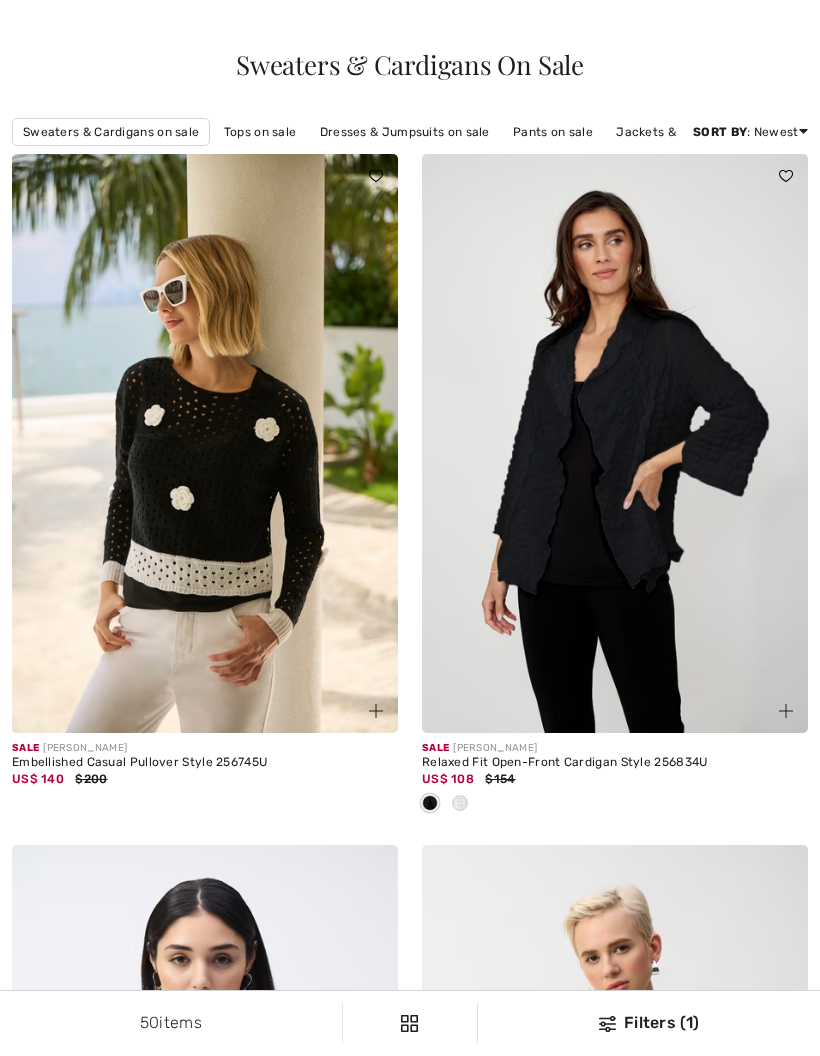 click on "Jackets & Blazers on sale" at bounding box center [692, 132] 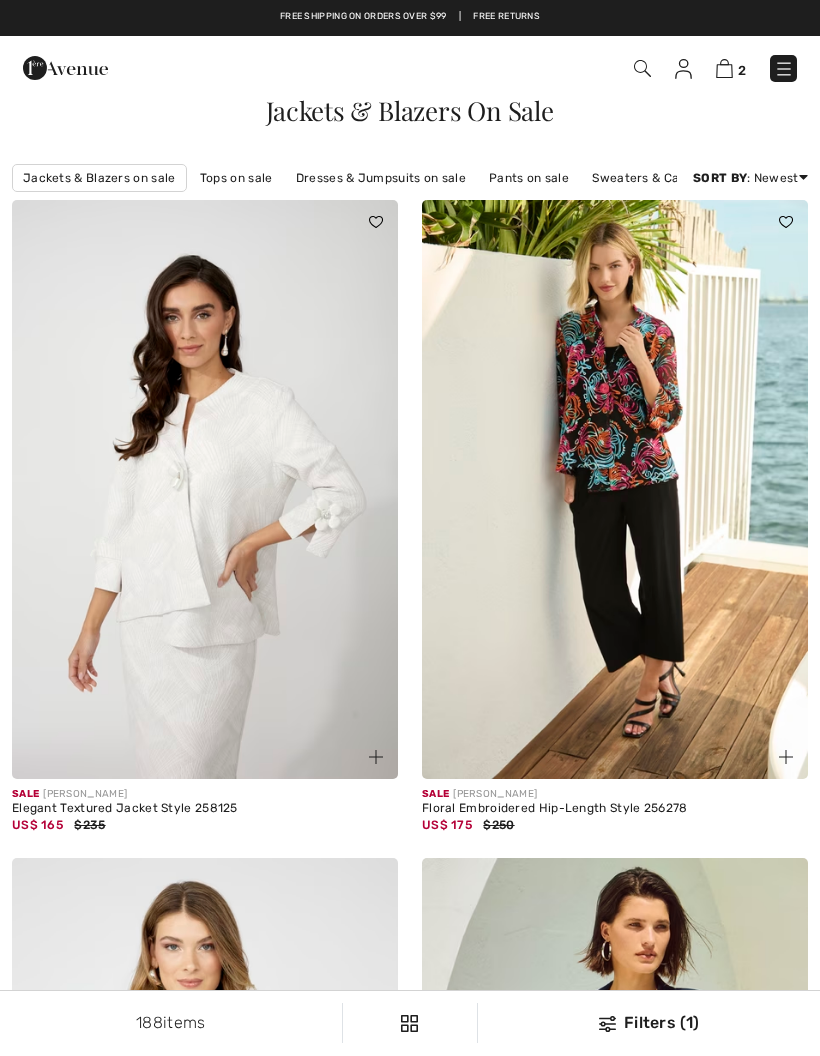 scroll, scrollTop: 0, scrollLeft: 0, axis: both 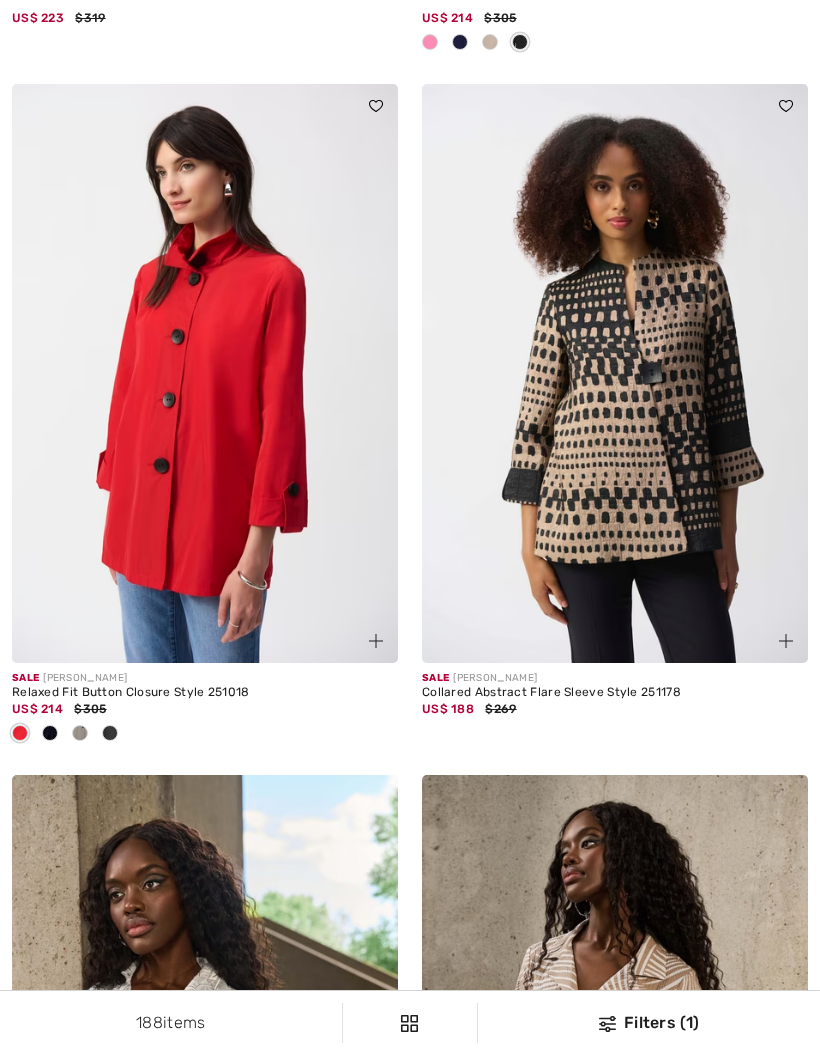 click at bounding box center (80, 733) 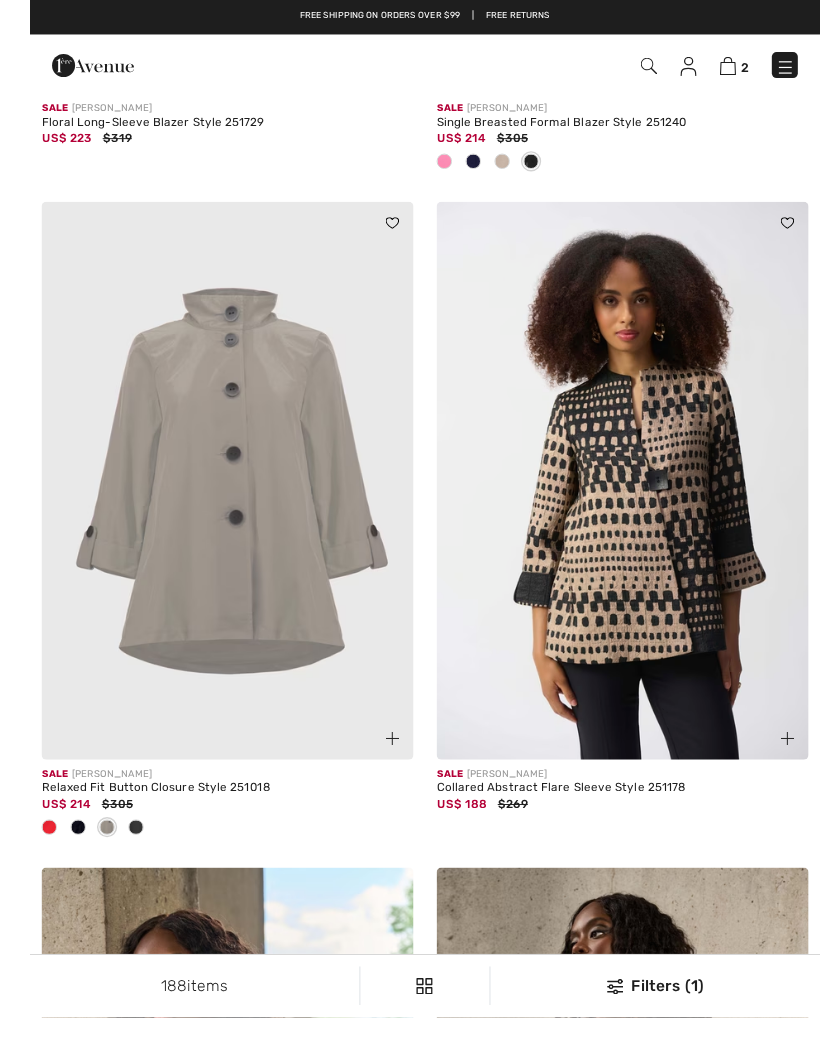 scroll, scrollTop: 4910, scrollLeft: 0, axis: vertical 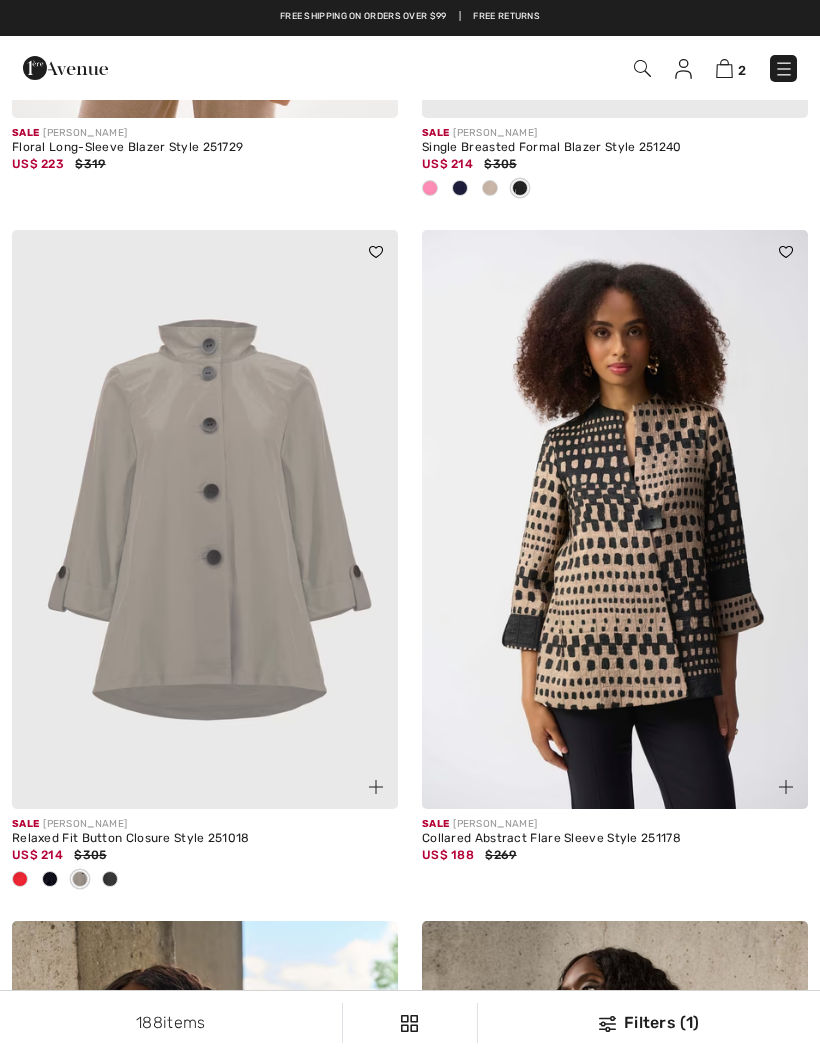 click at bounding box center [110, 879] 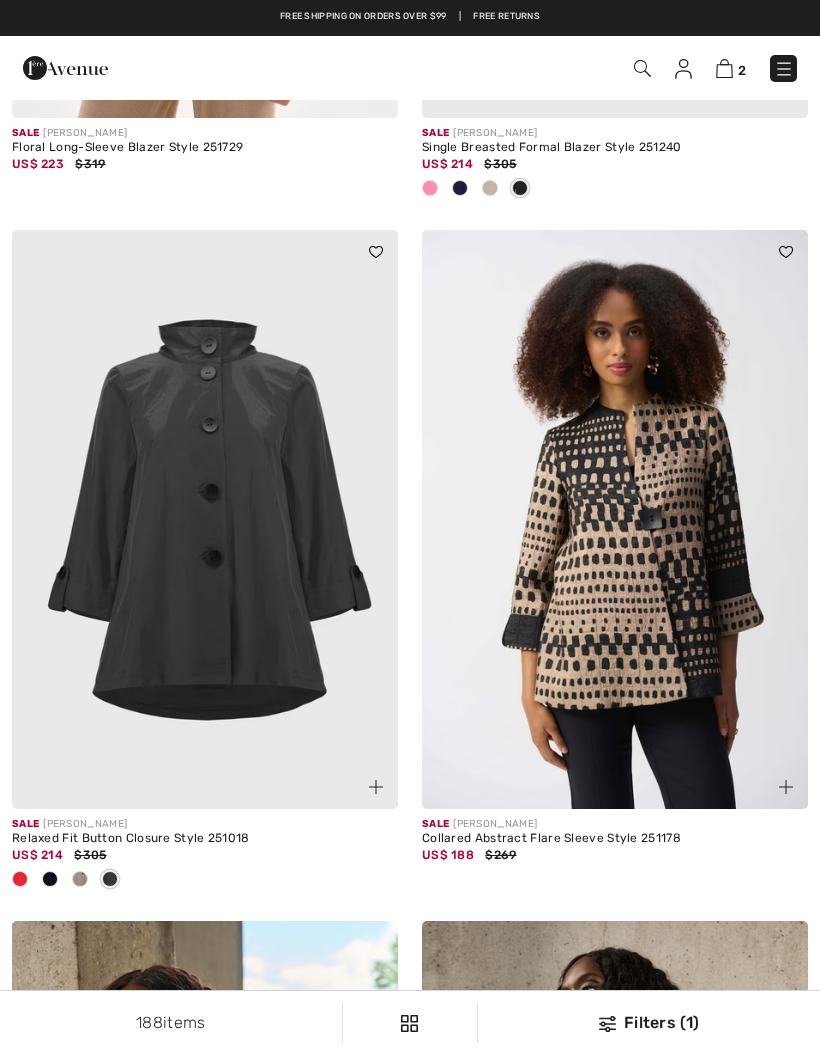 scroll, scrollTop: 4931, scrollLeft: 0, axis: vertical 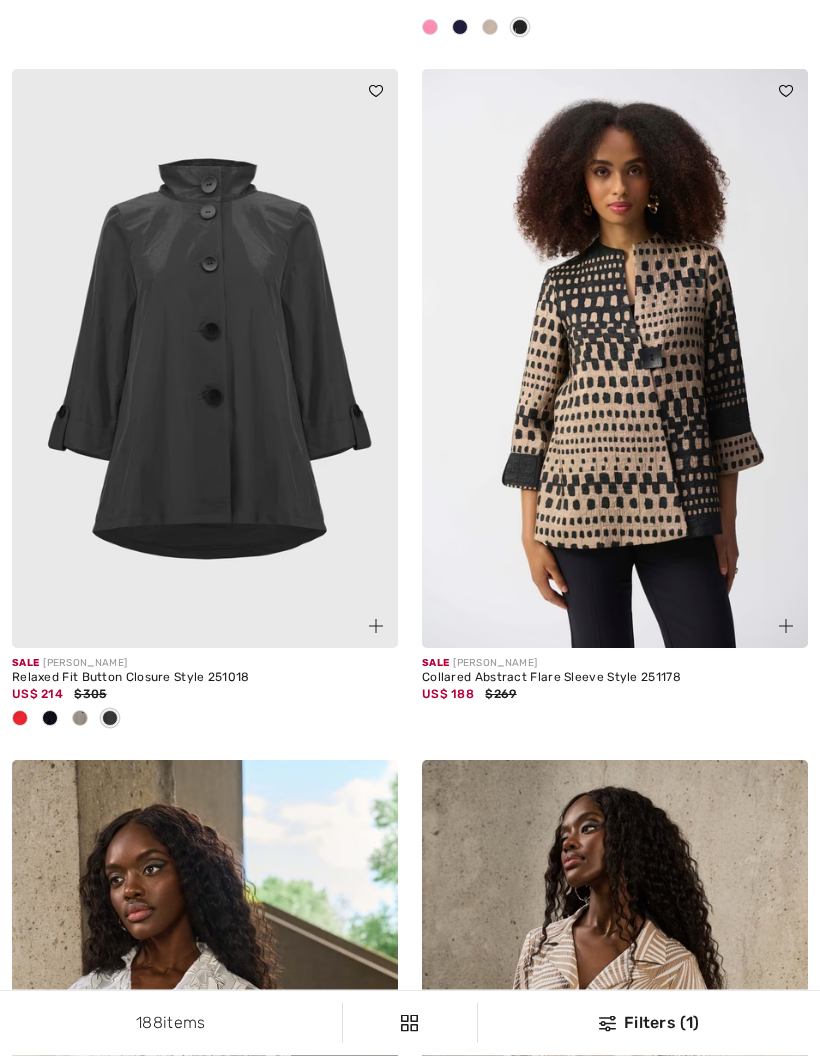 click at bounding box center (50, 719) 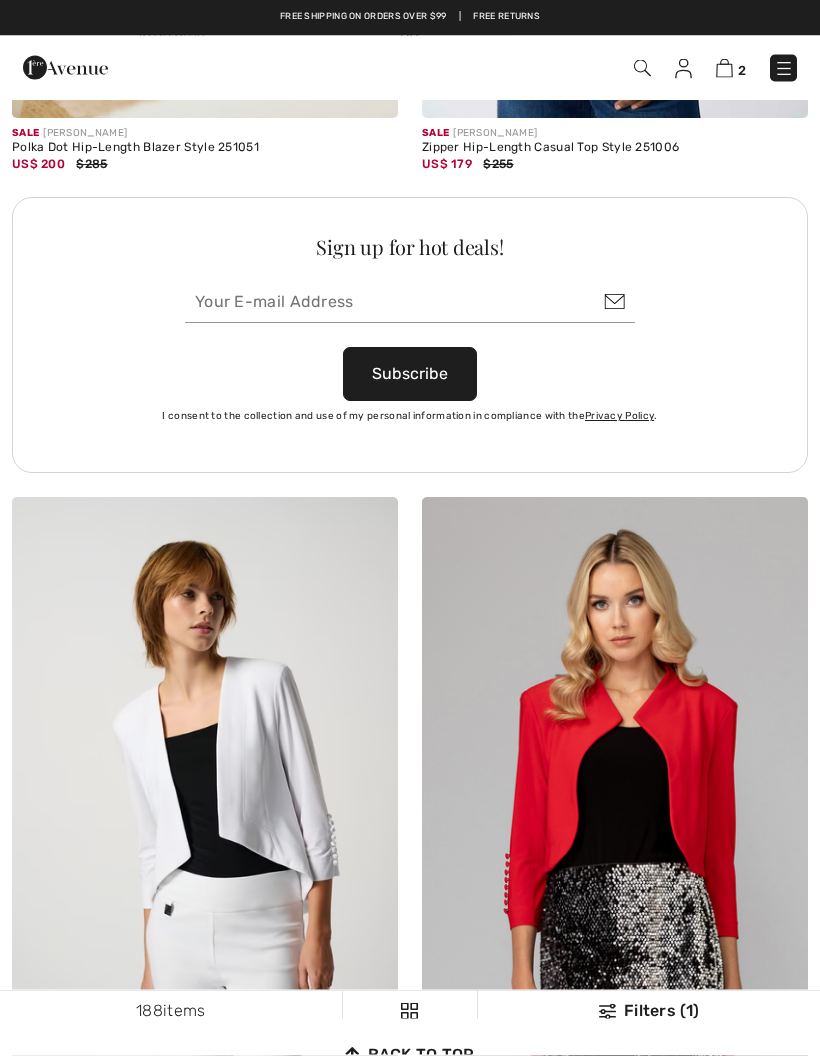 scroll, scrollTop: 80, scrollLeft: 0, axis: vertical 